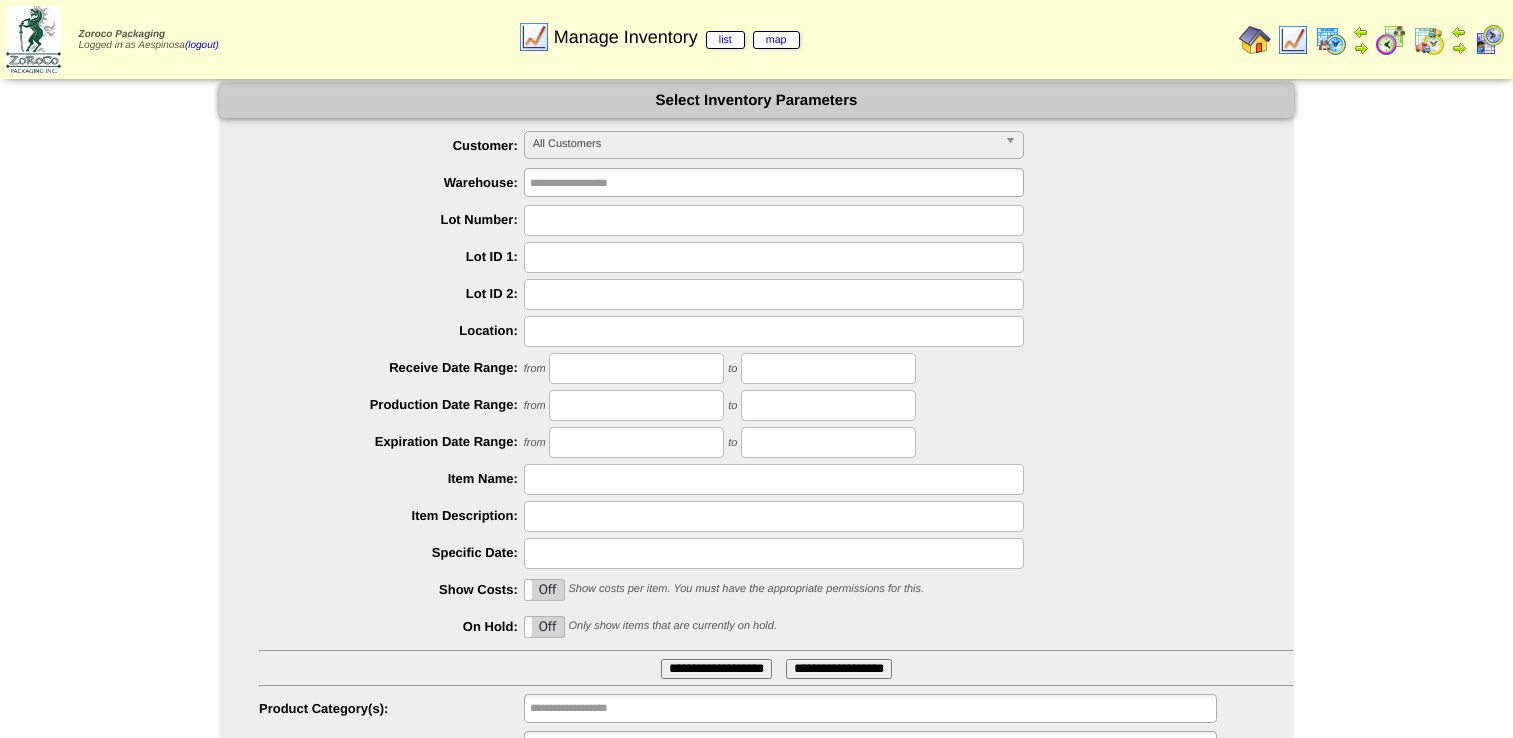 scroll, scrollTop: 0, scrollLeft: 0, axis: both 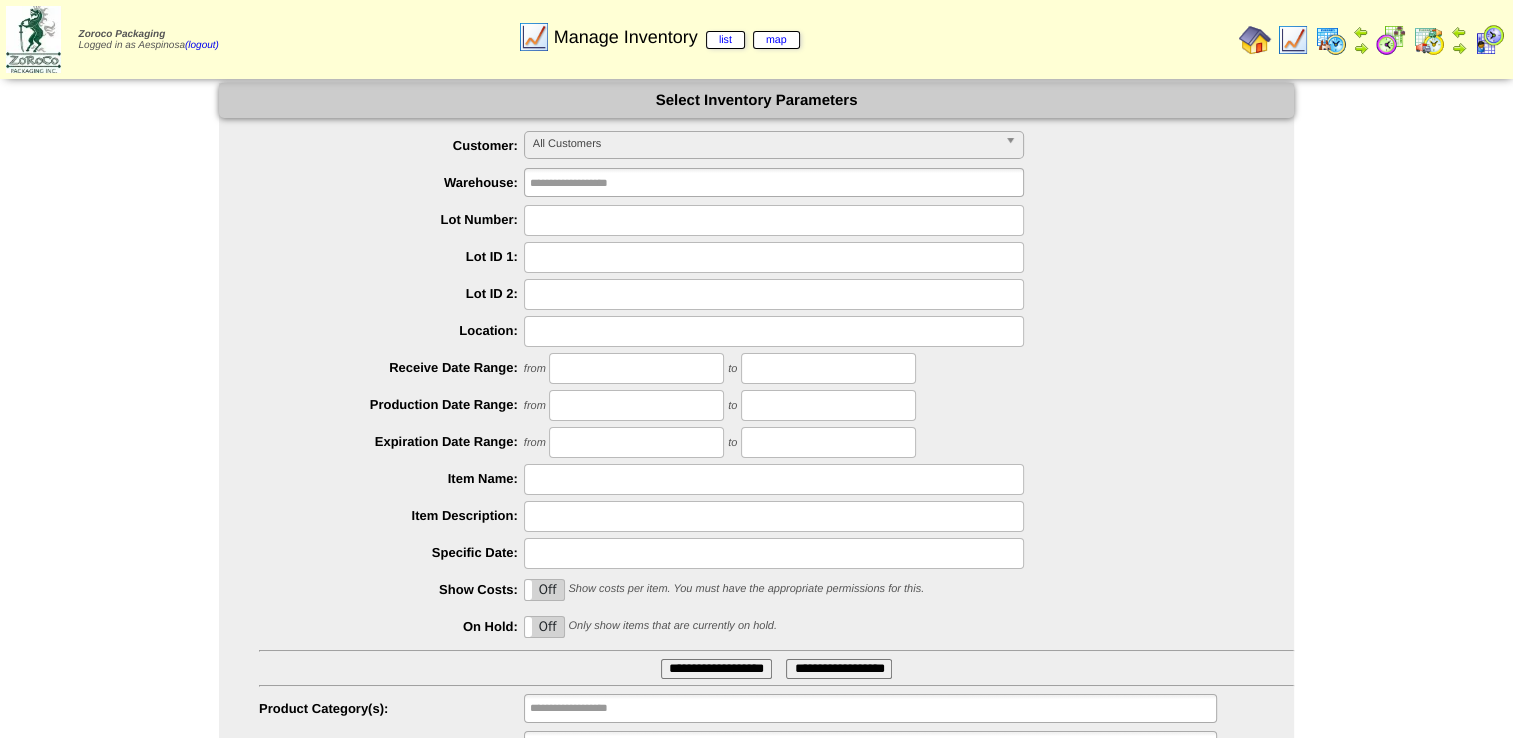 click on "**********" at bounding box center [756, 422] 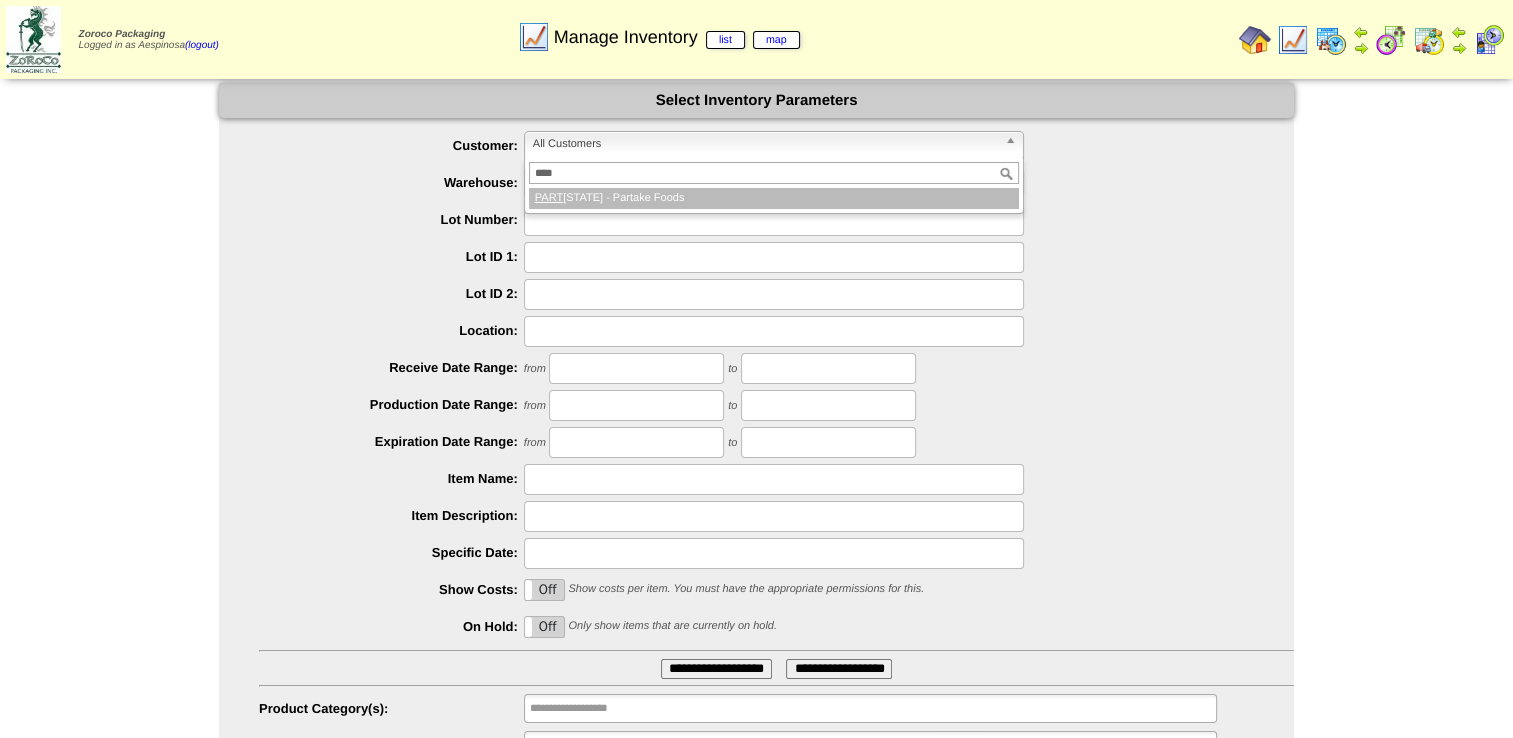click on "****" at bounding box center [774, 173] 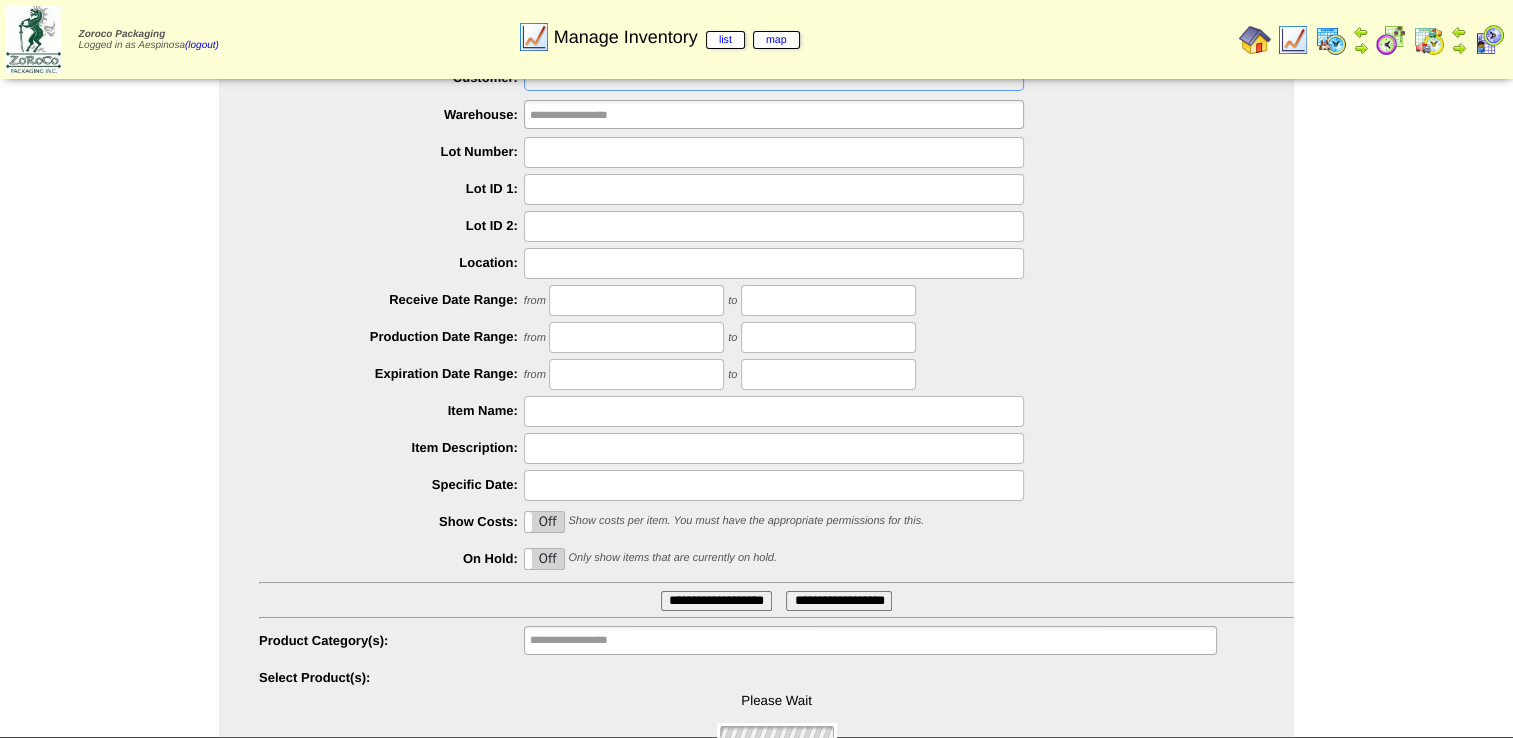 scroll, scrollTop: 95, scrollLeft: 0, axis: vertical 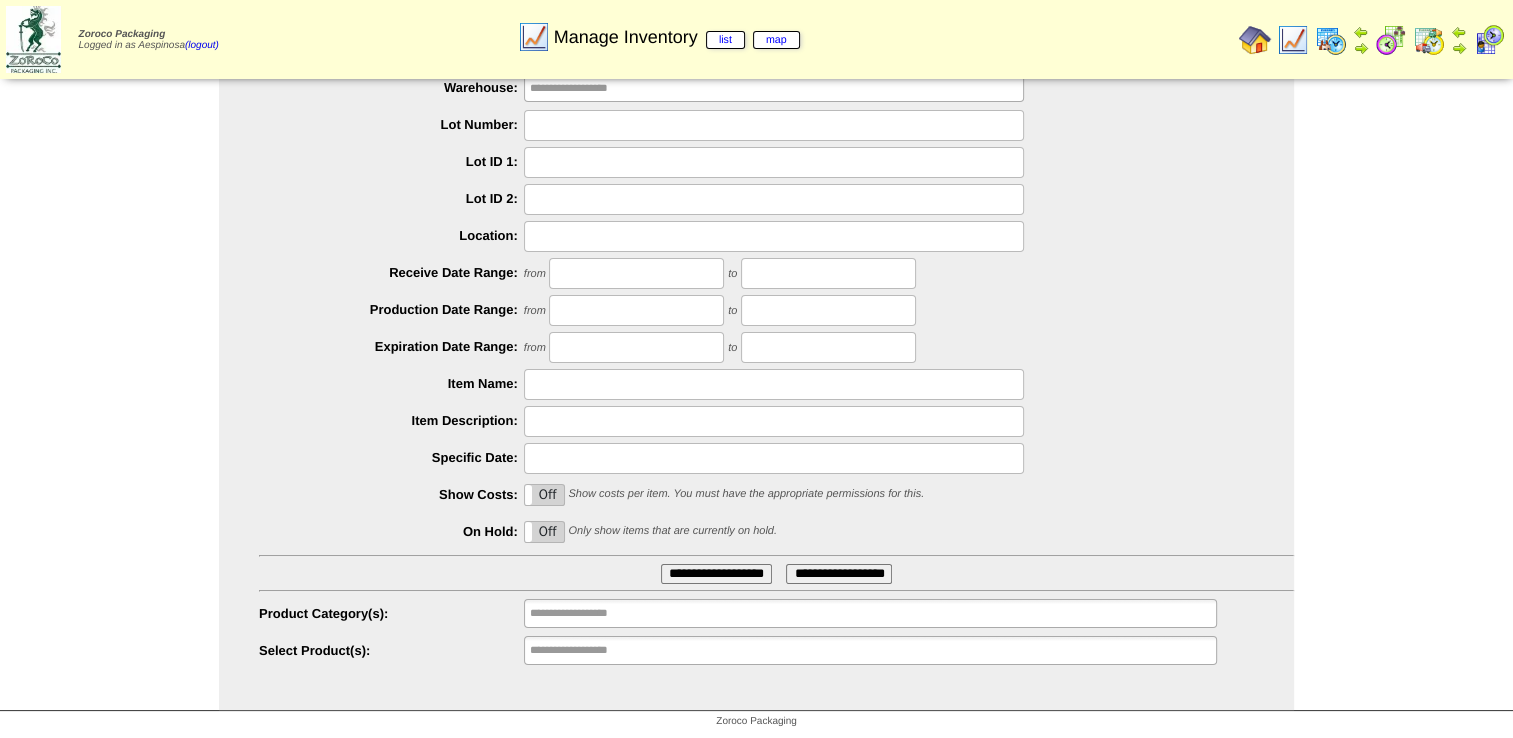 type 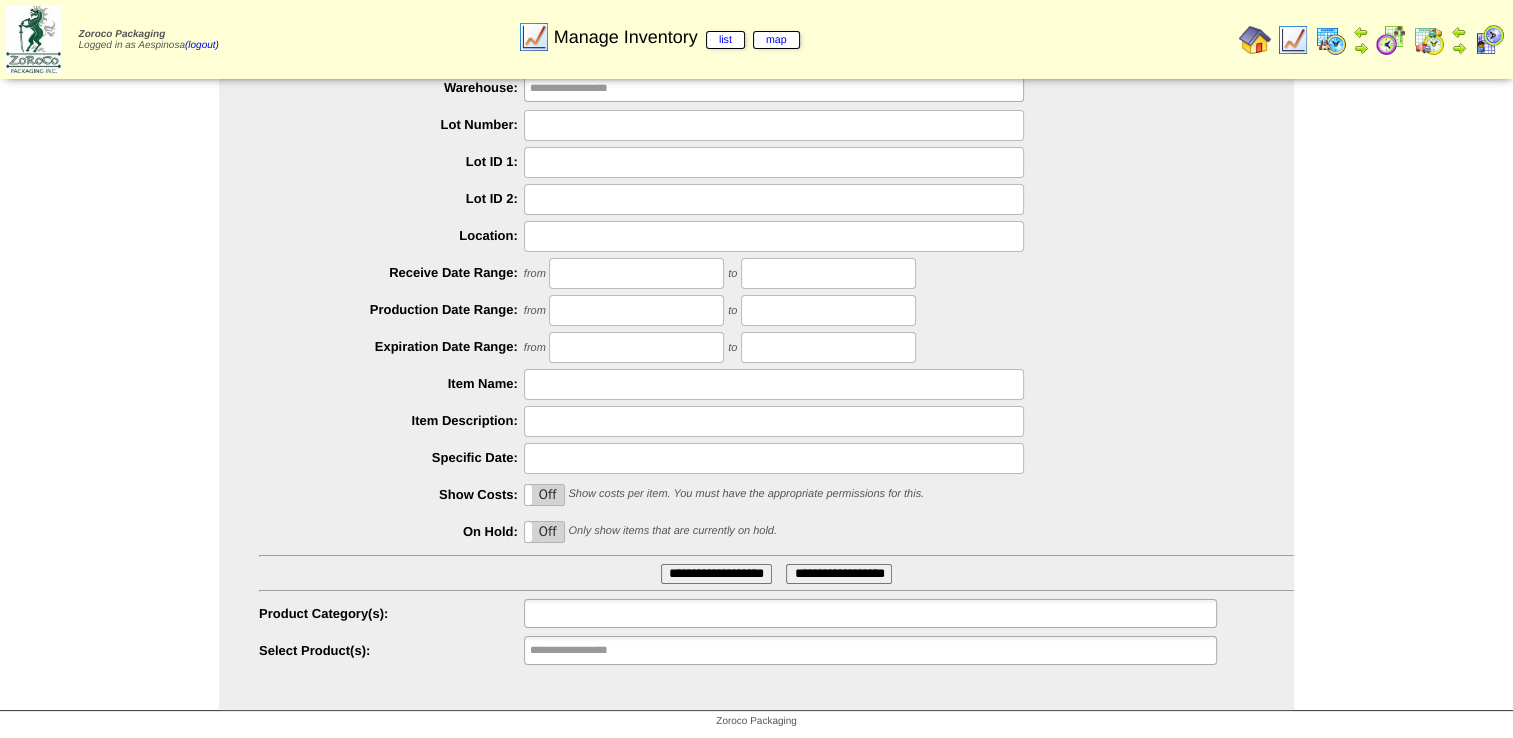 click at bounding box center (594, 613) 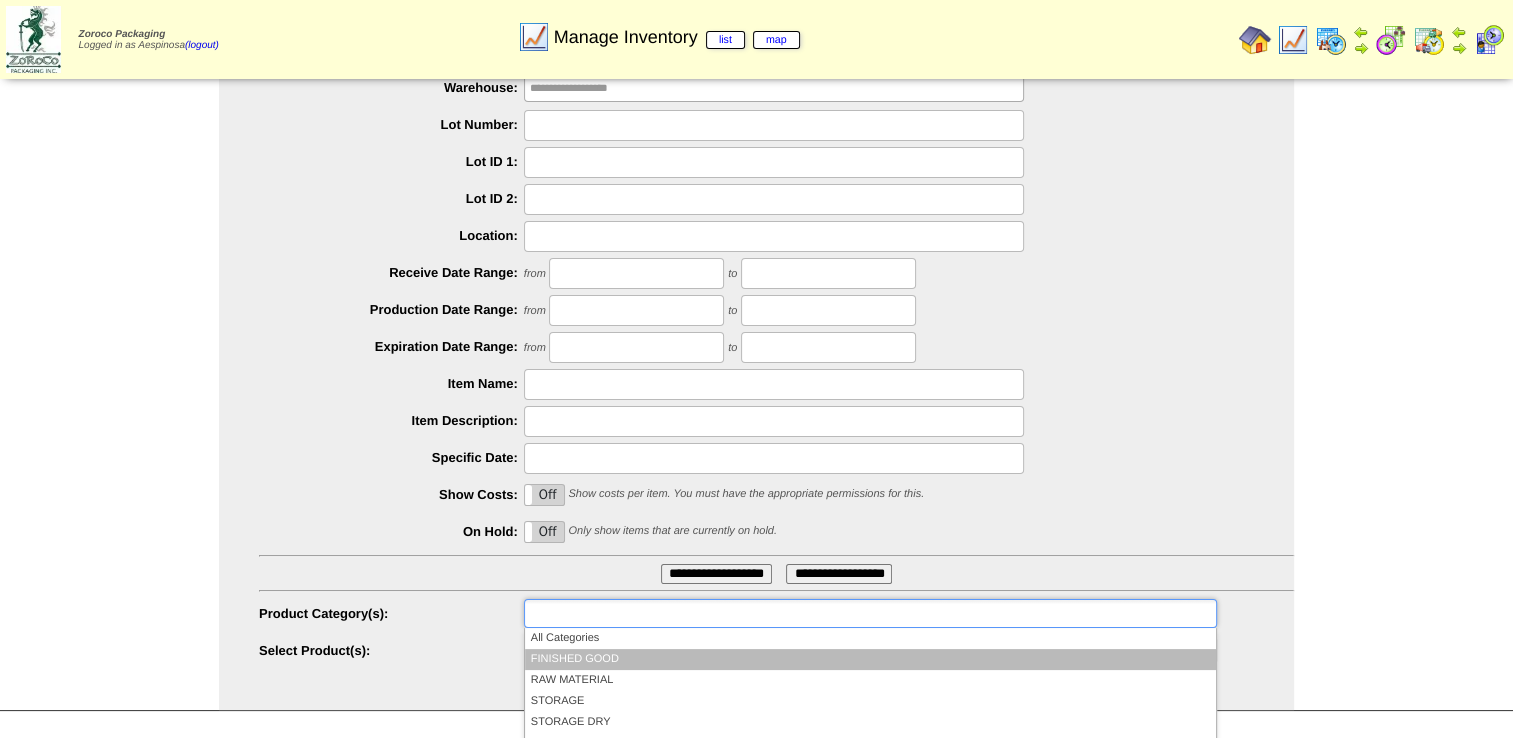click on "FINISHED GOOD" at bounding box center (870, 659) 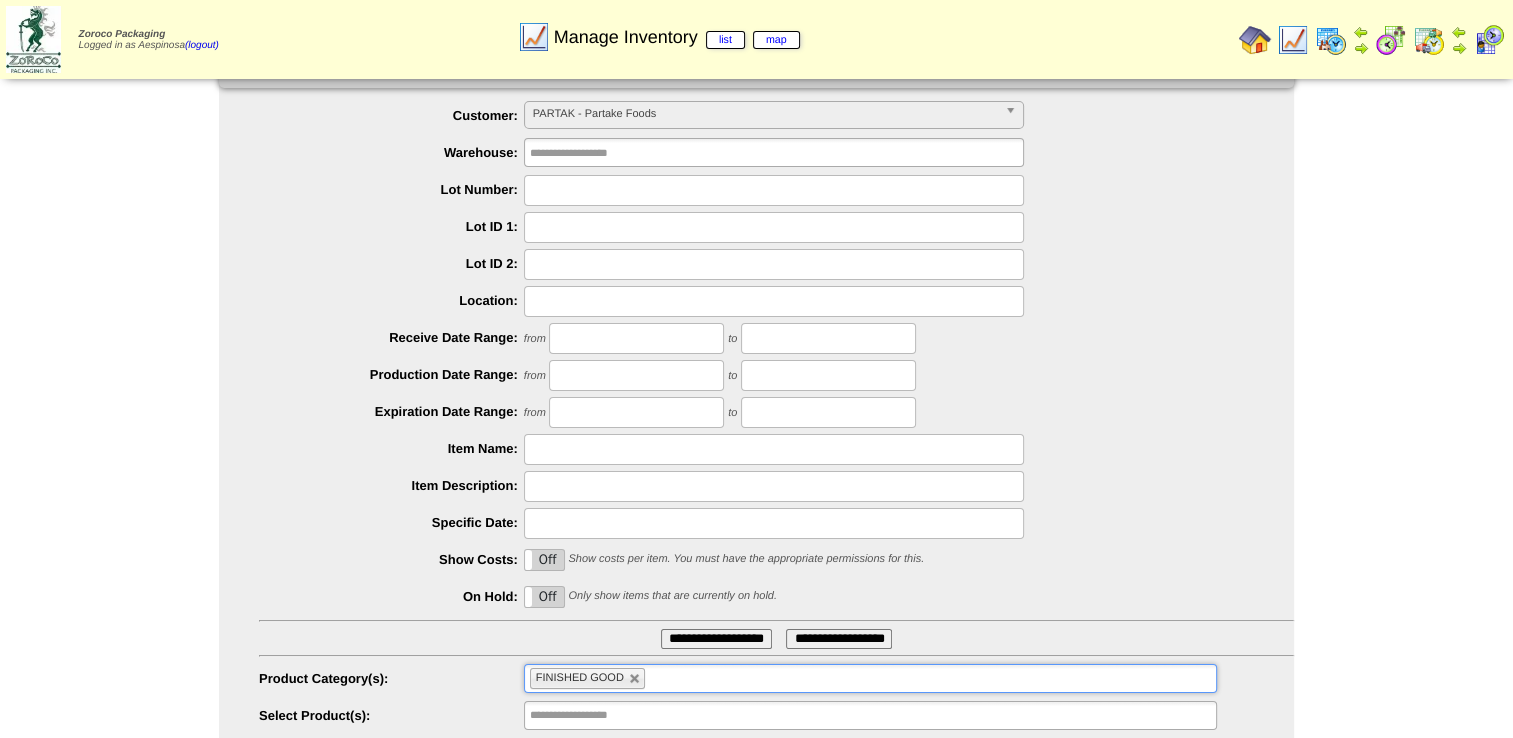 scroll, scrollTop: 0, scrollLeft: 0, axis: both 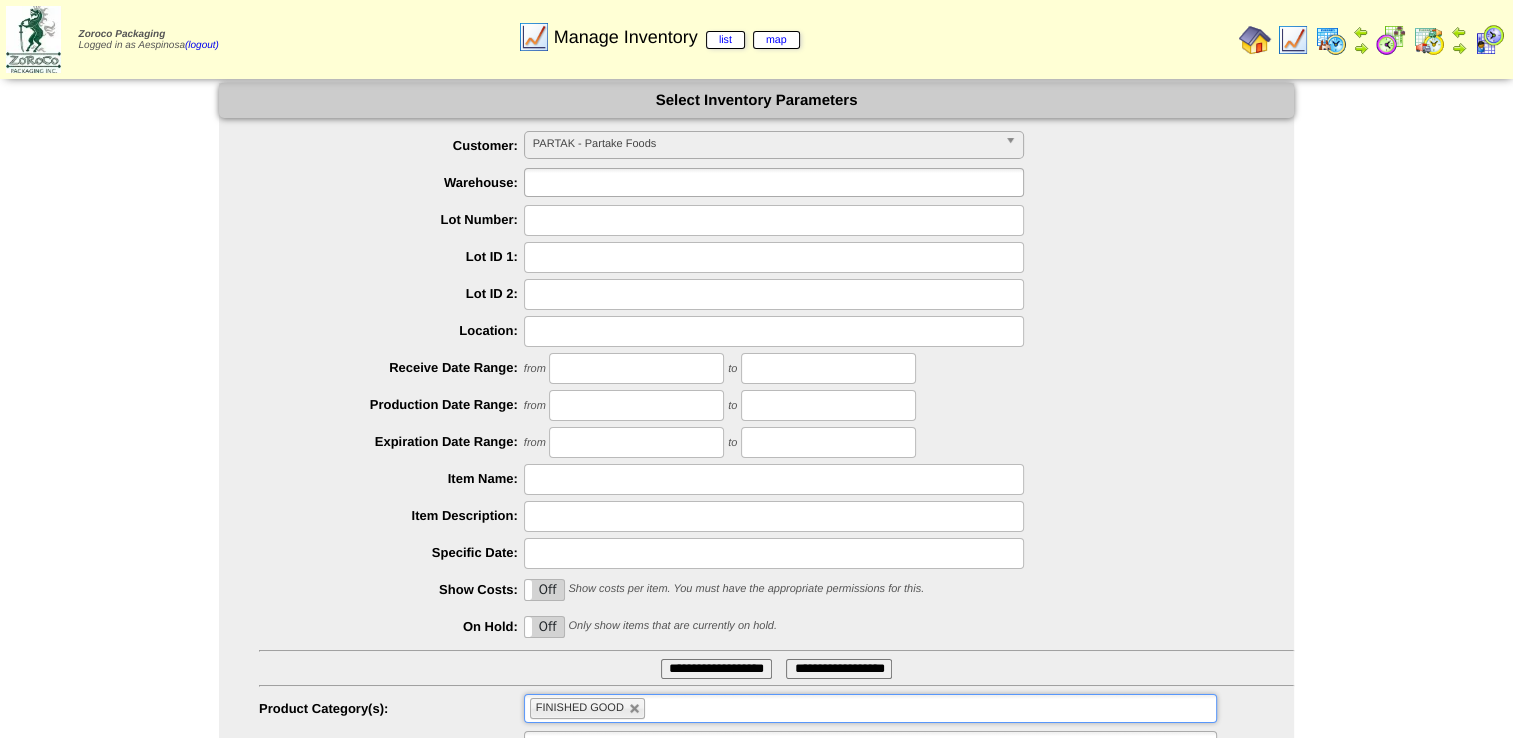 click at bounding box center (594, 182) 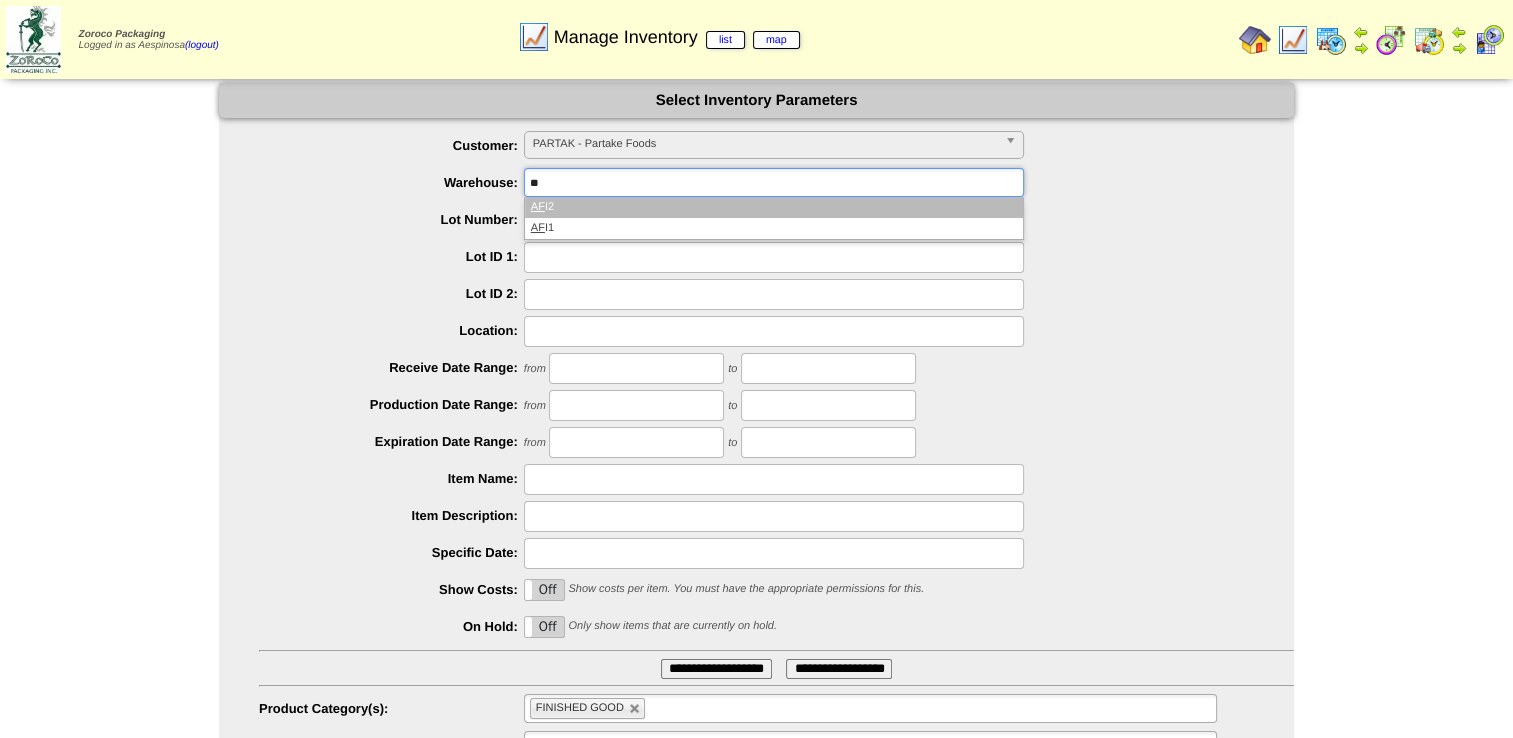 type on "**" 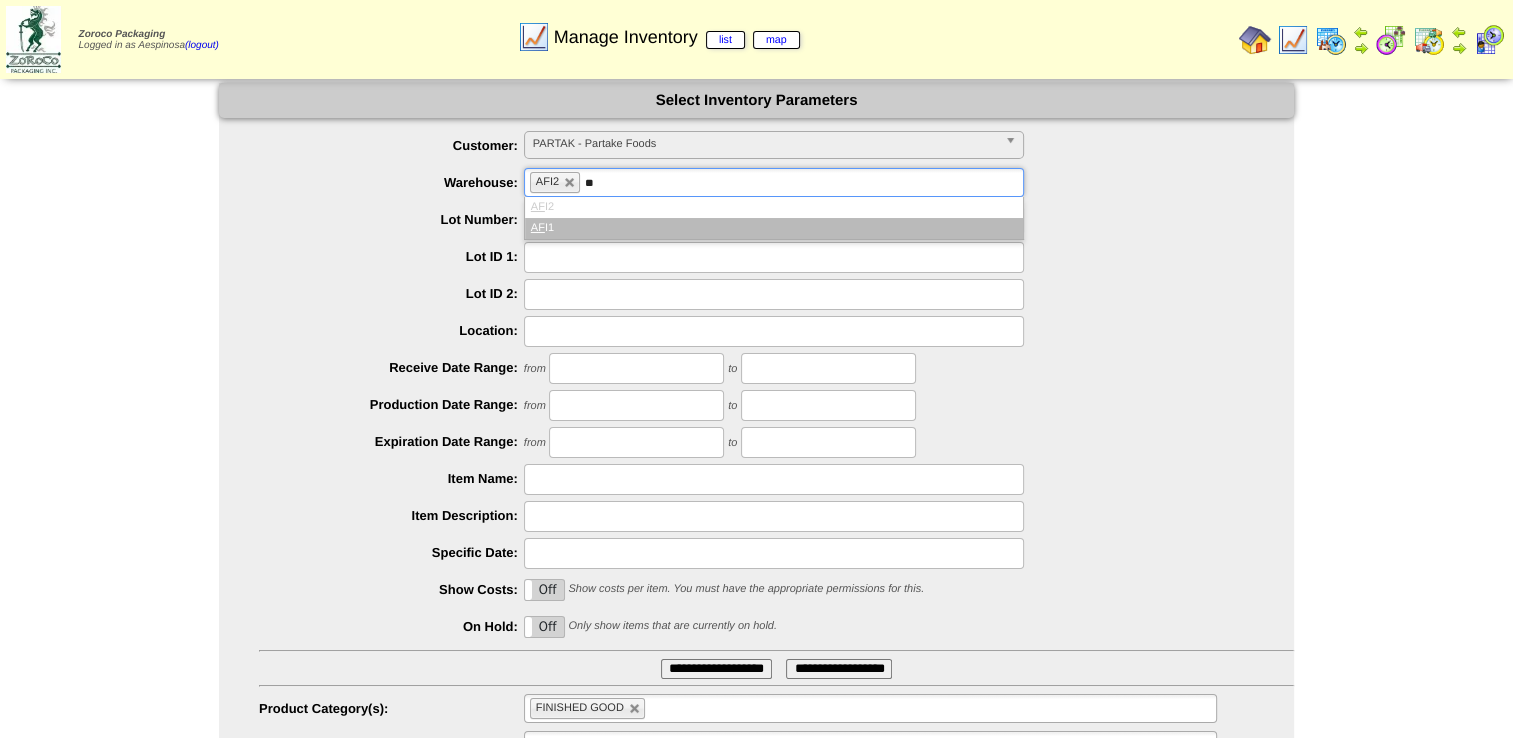 type on "**" 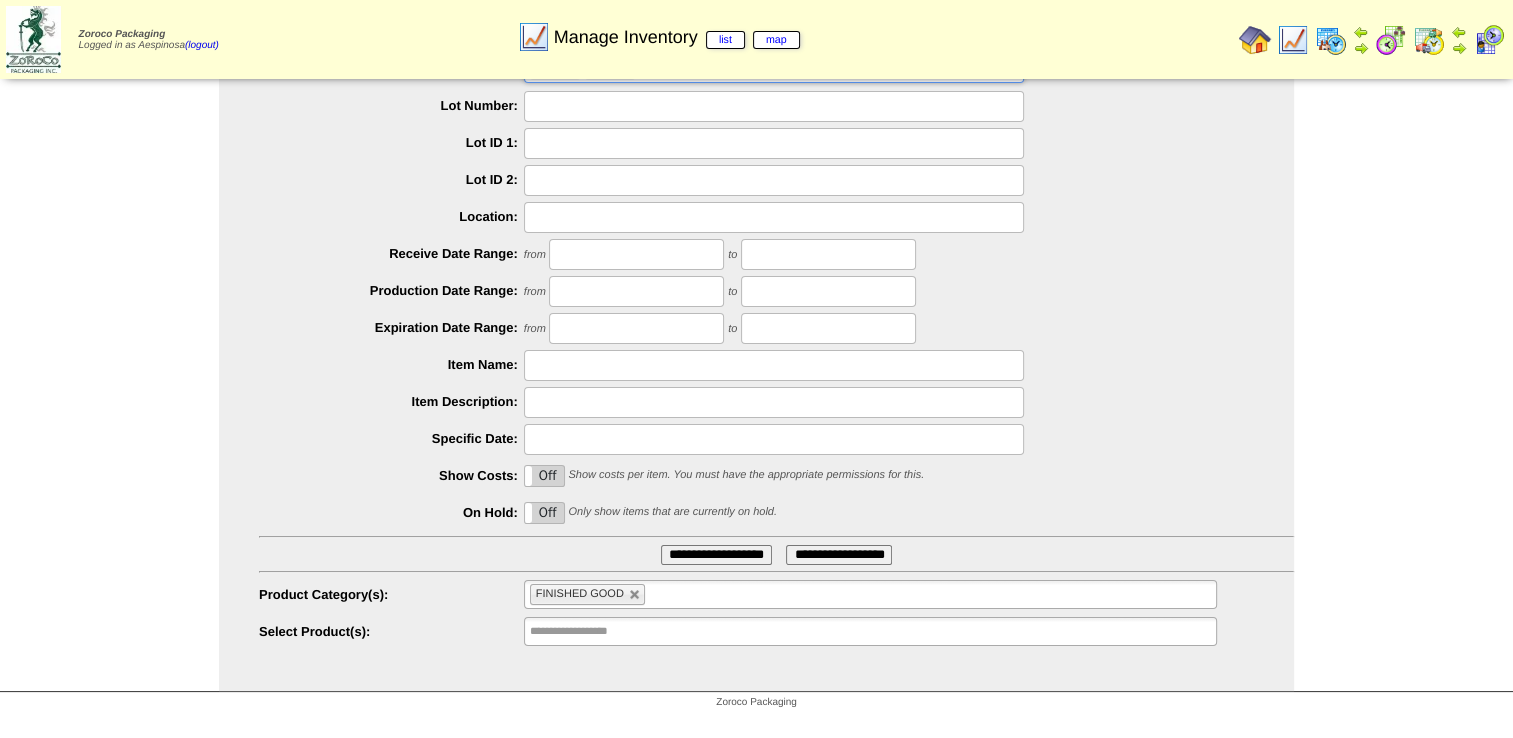 scroll, scrollTop: 200, scrollLeft: 0, axis: vertical 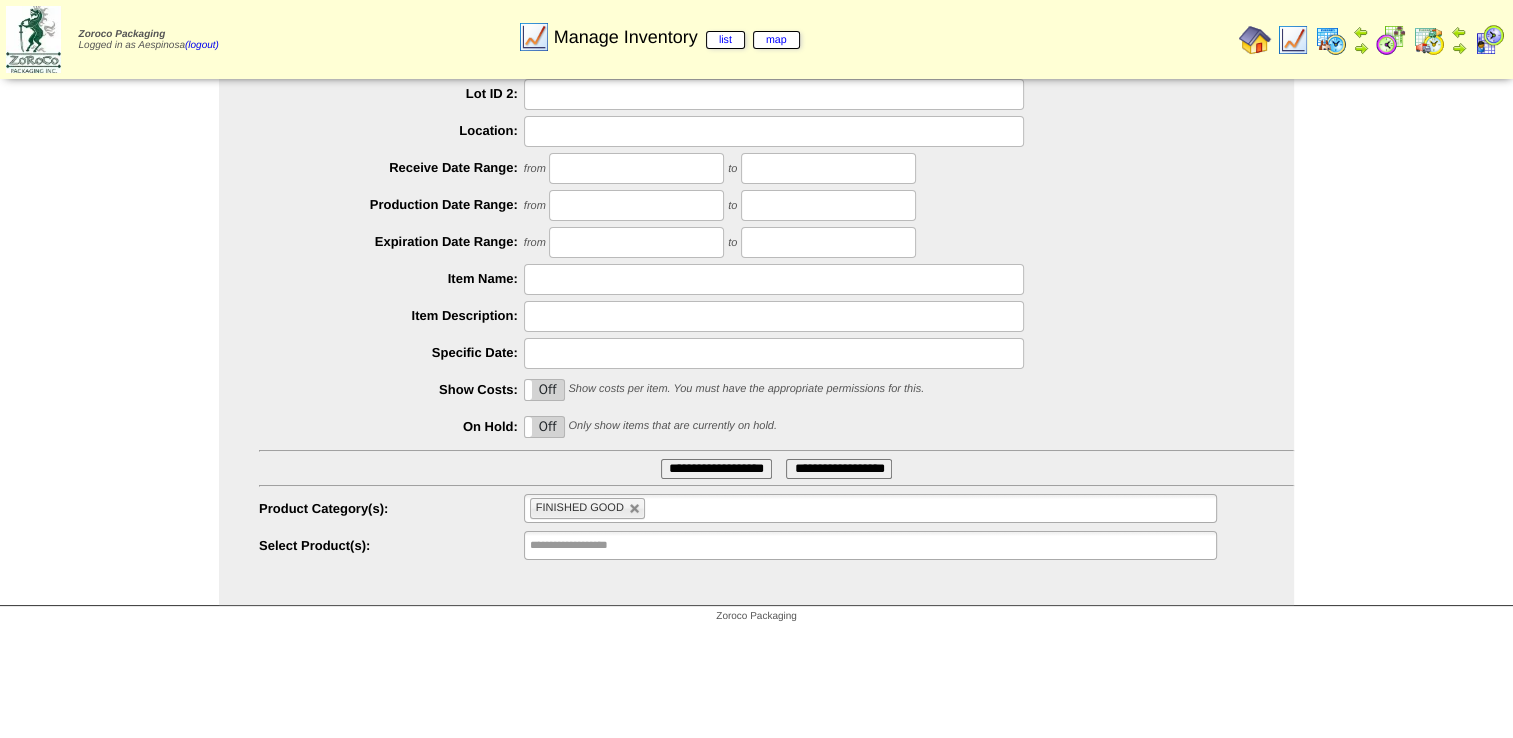 click on "**********" at bounding box center [756, 246] 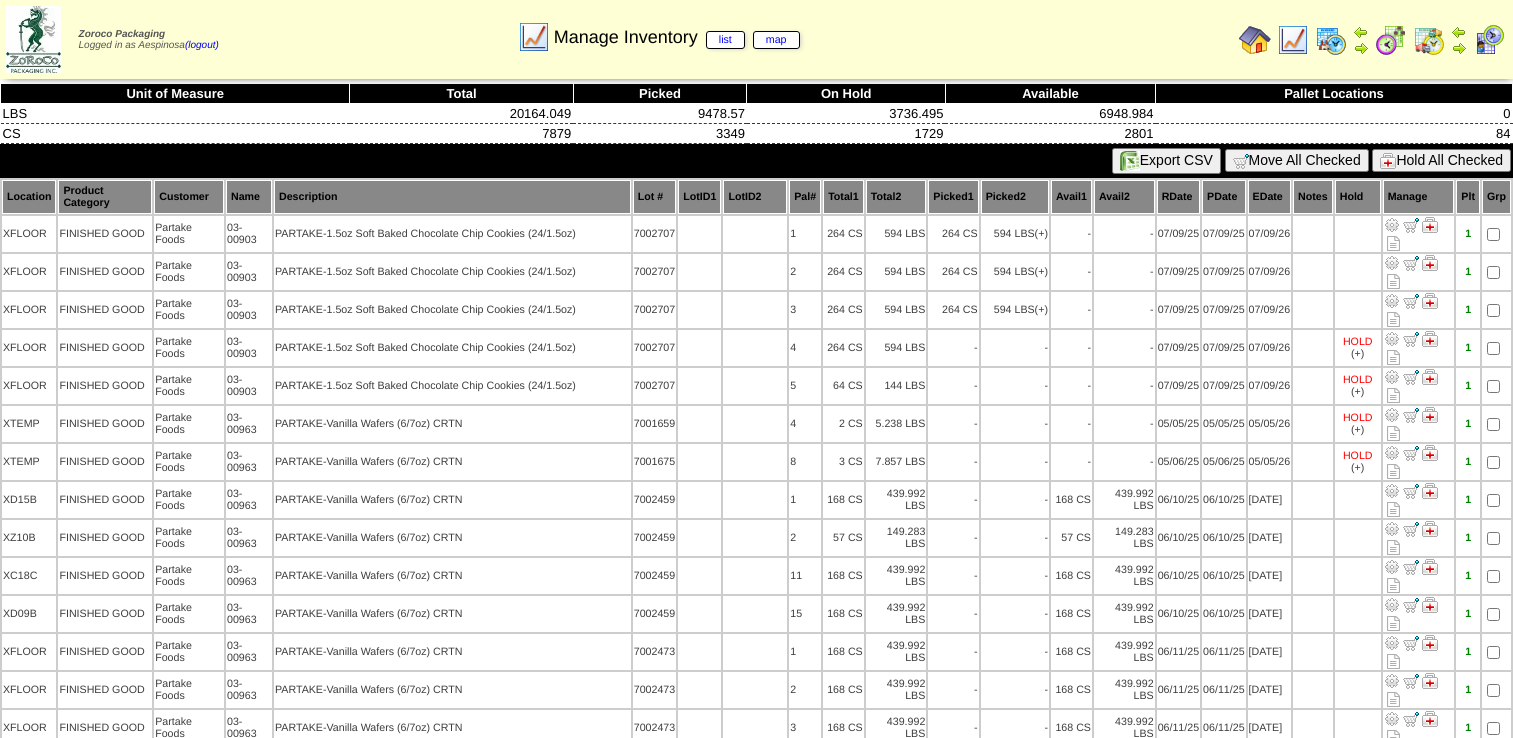 scroll, scrollTop: 0, scrollLeft: 0, axis: both 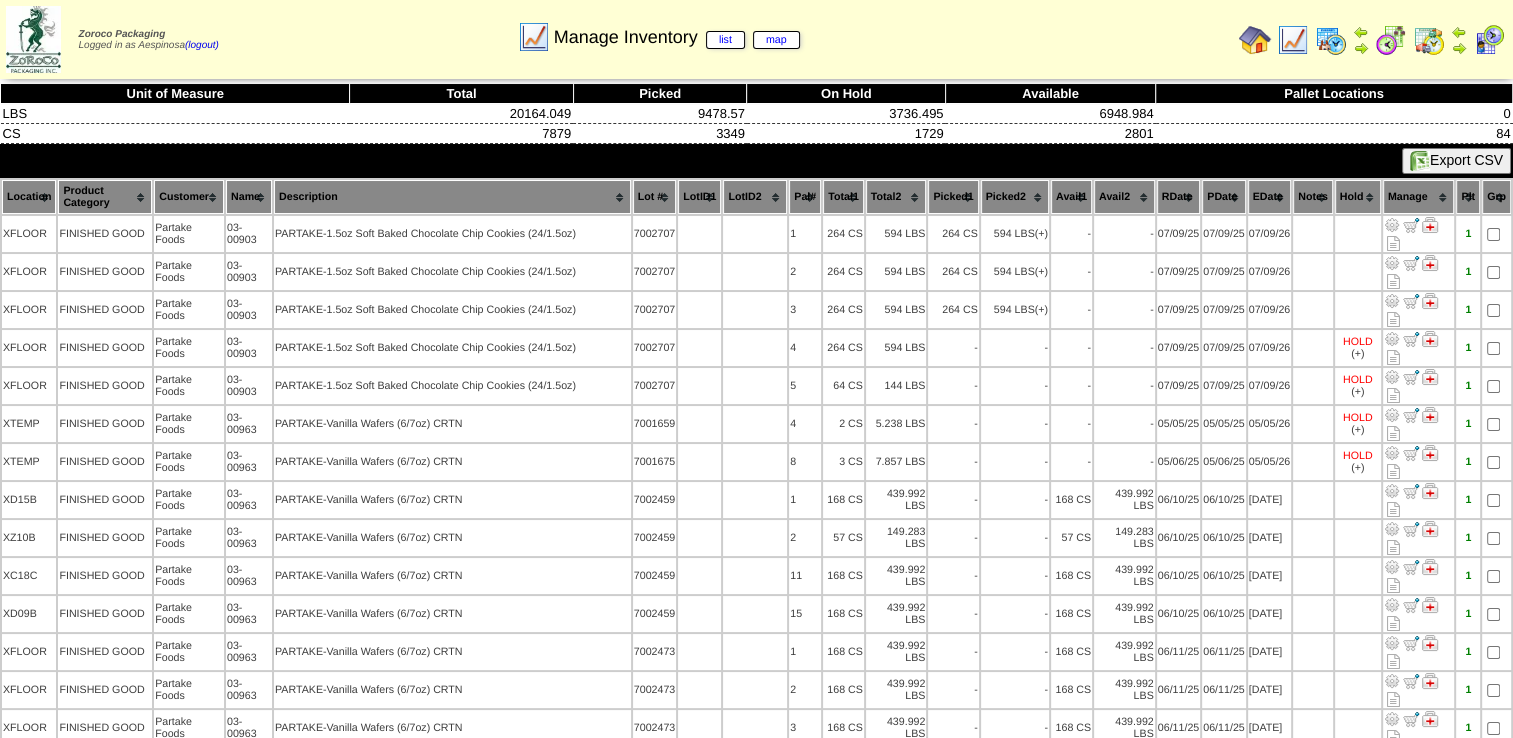 click on "Picked2" at bounding box center (1015, 197) 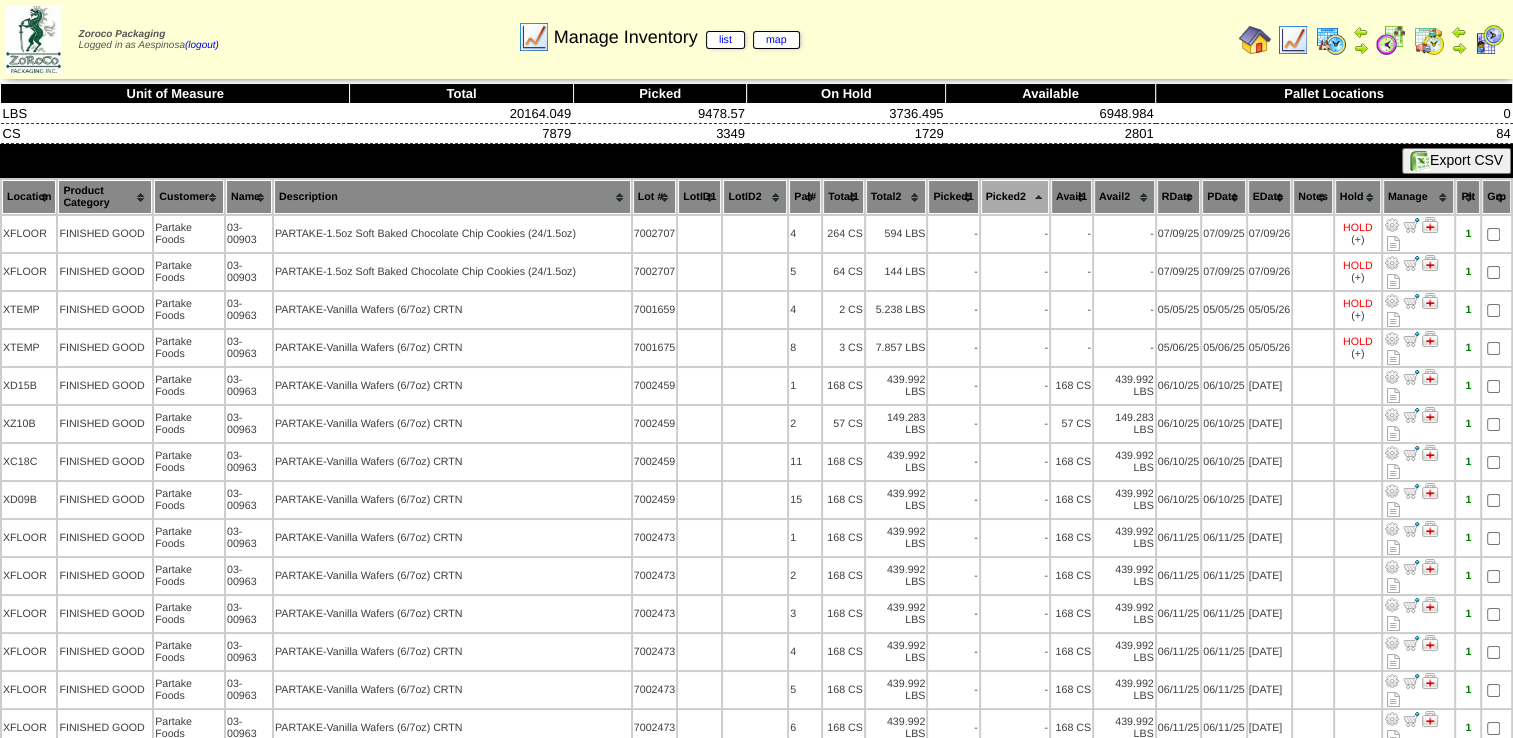 click on "Picked2" at bounding box center [1015, 197] 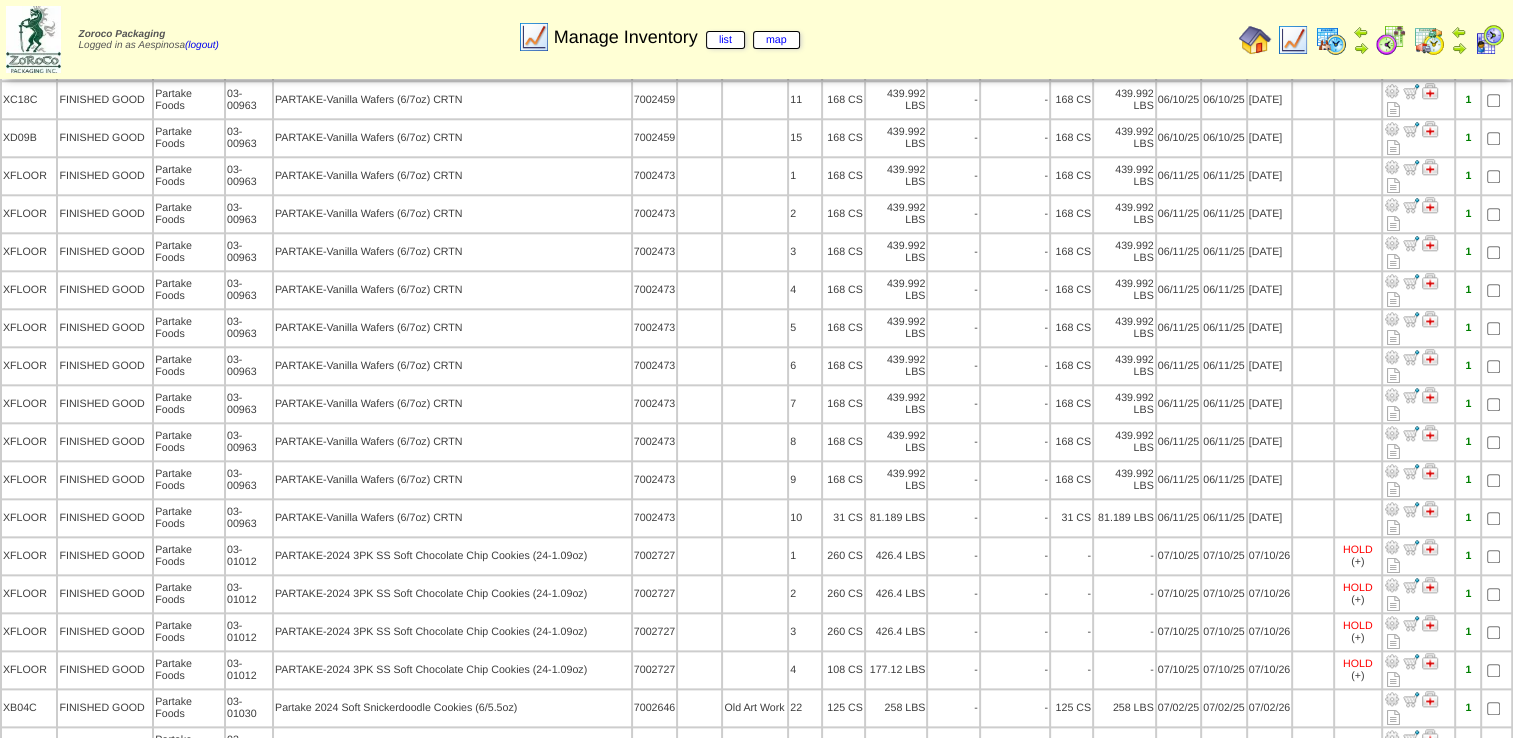 scroll, scrollTop: 2112, scrollLeft: 0, axis: vertical 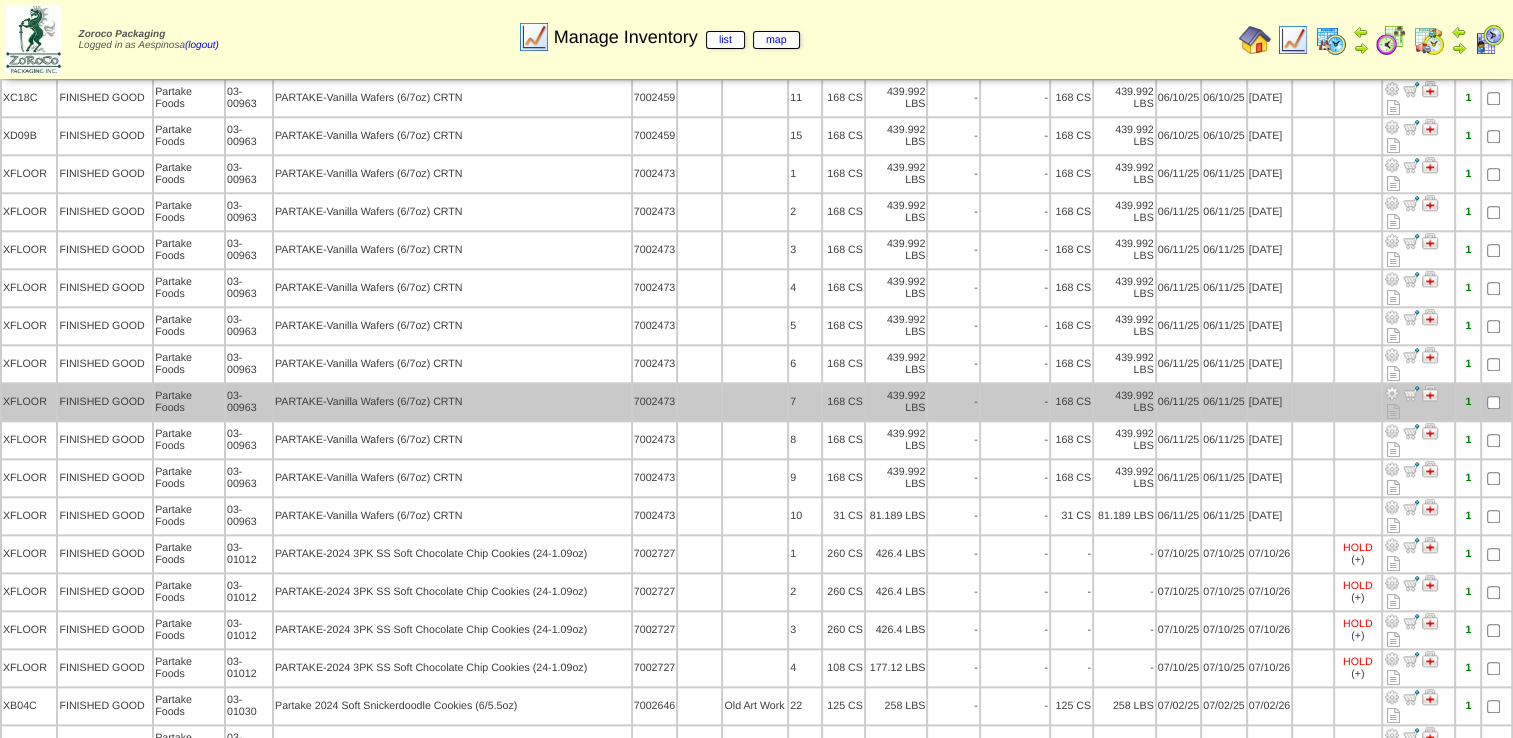 click on "03-00963" at bounding box center (249, 402) 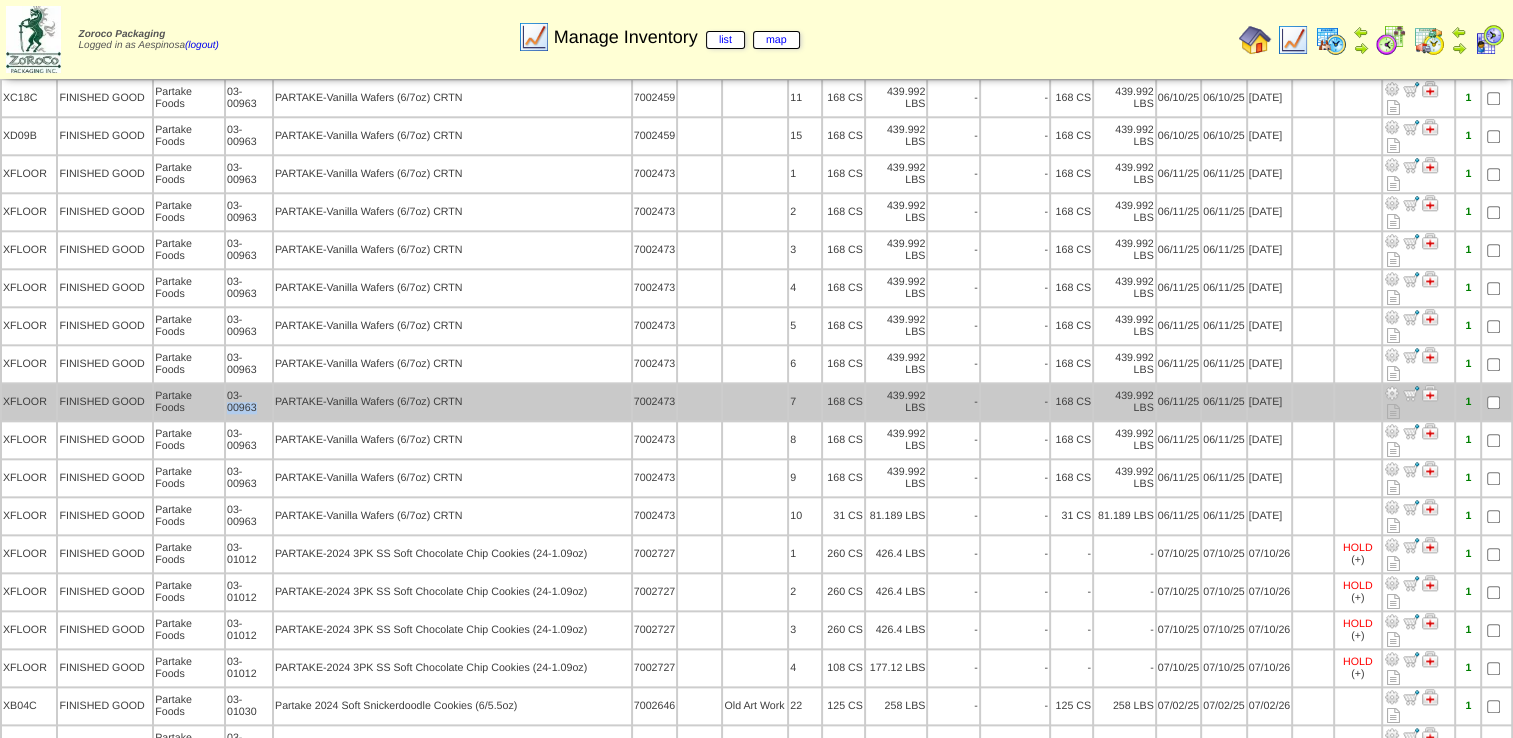 click on "03-00963" at bounding box center [249, 402] 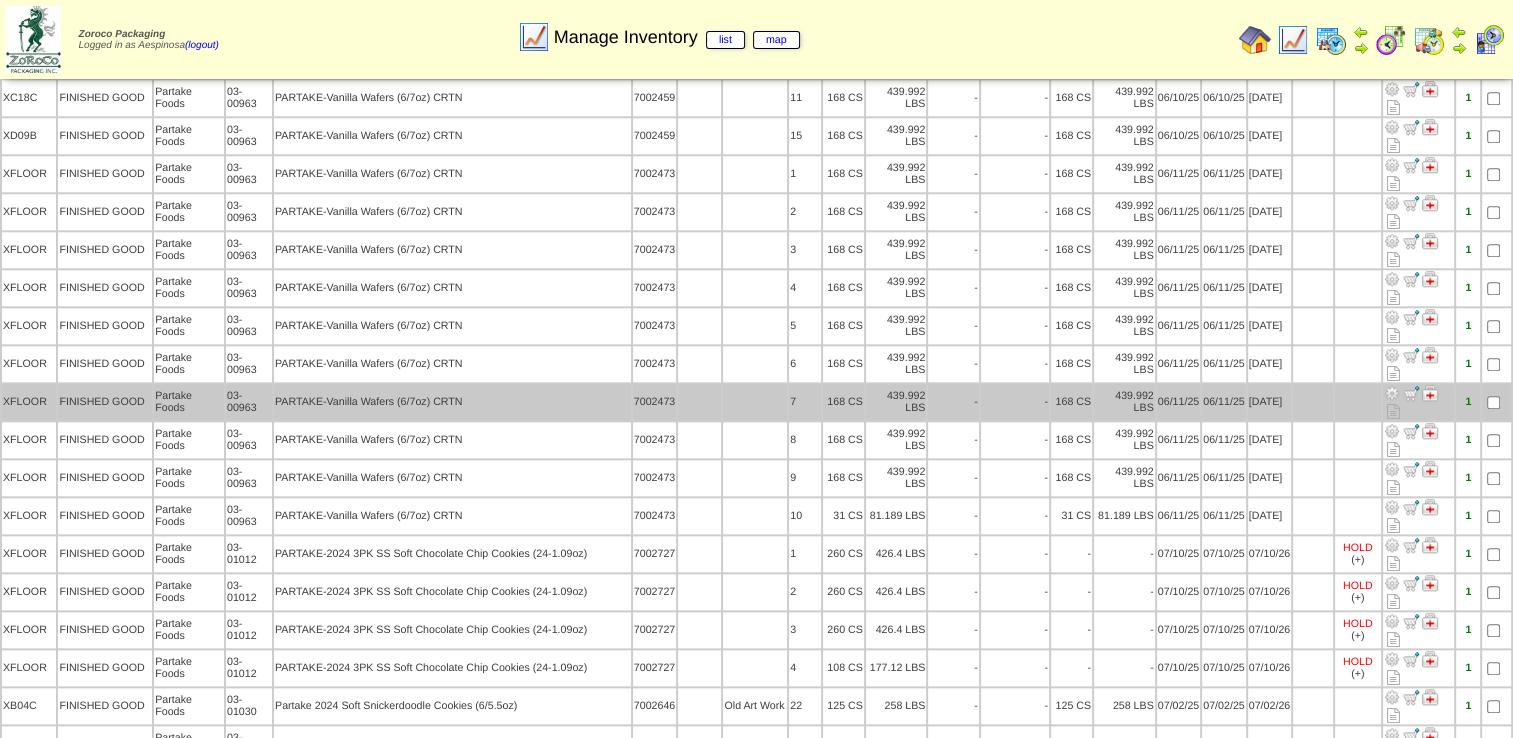 click on "03-00963" at bounding box center (249, 402) 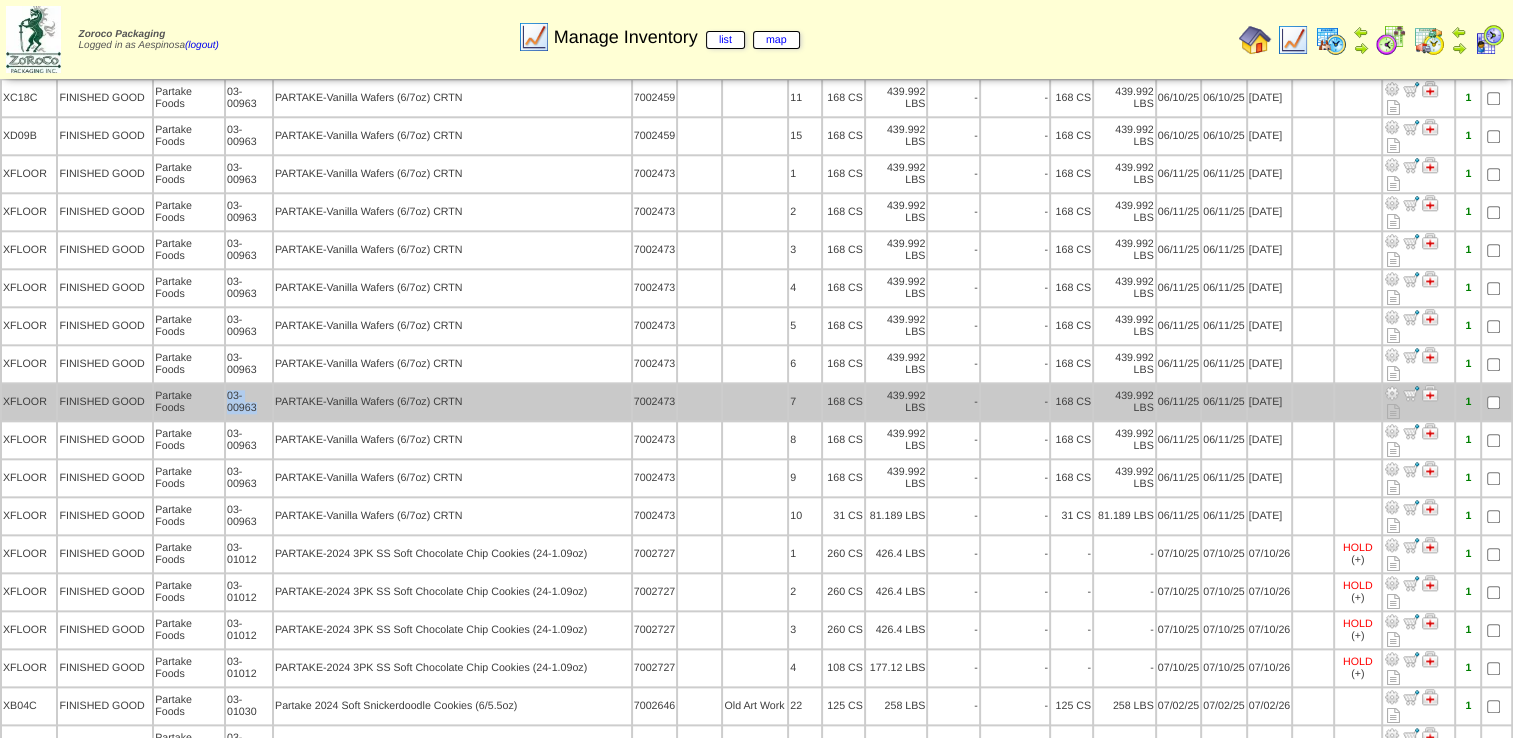 drag, startPoint x: 256, startPoint y: 345, endPoint x: 227, endPoint y: 333, distance: 31.38471 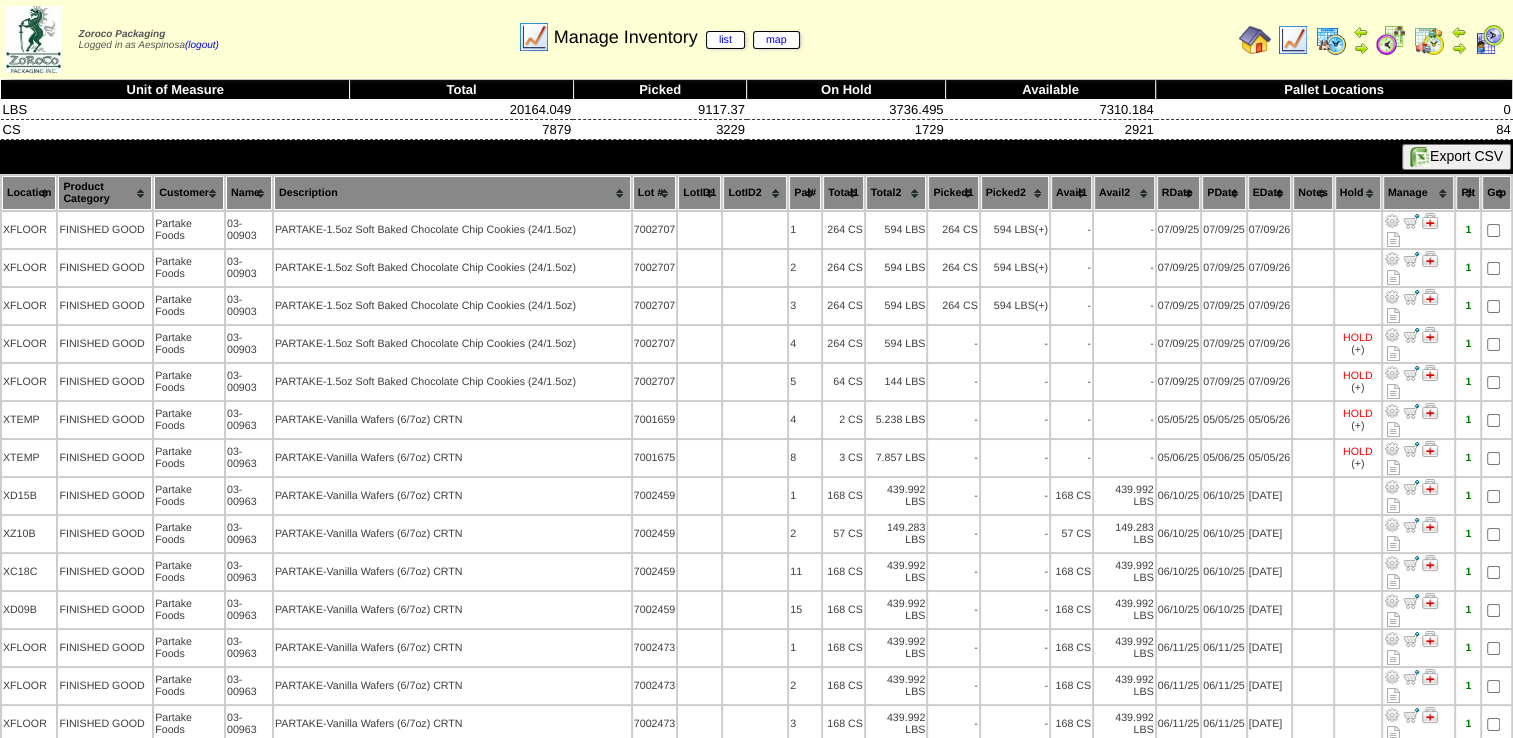 scroll, scrollTop: 0, scrollLeft: 0, axis: both 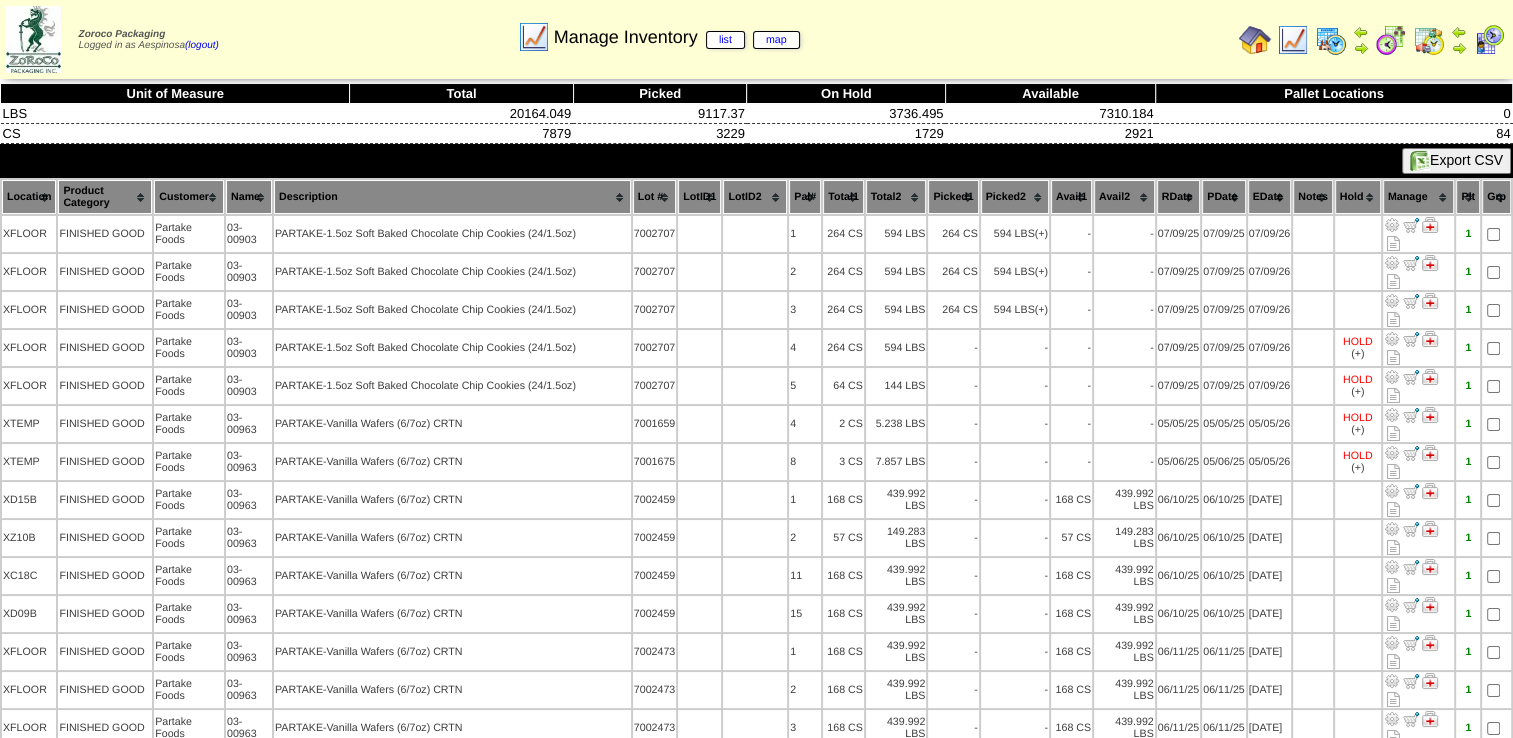 click on "Picked1" at bounding box center (953, 197) 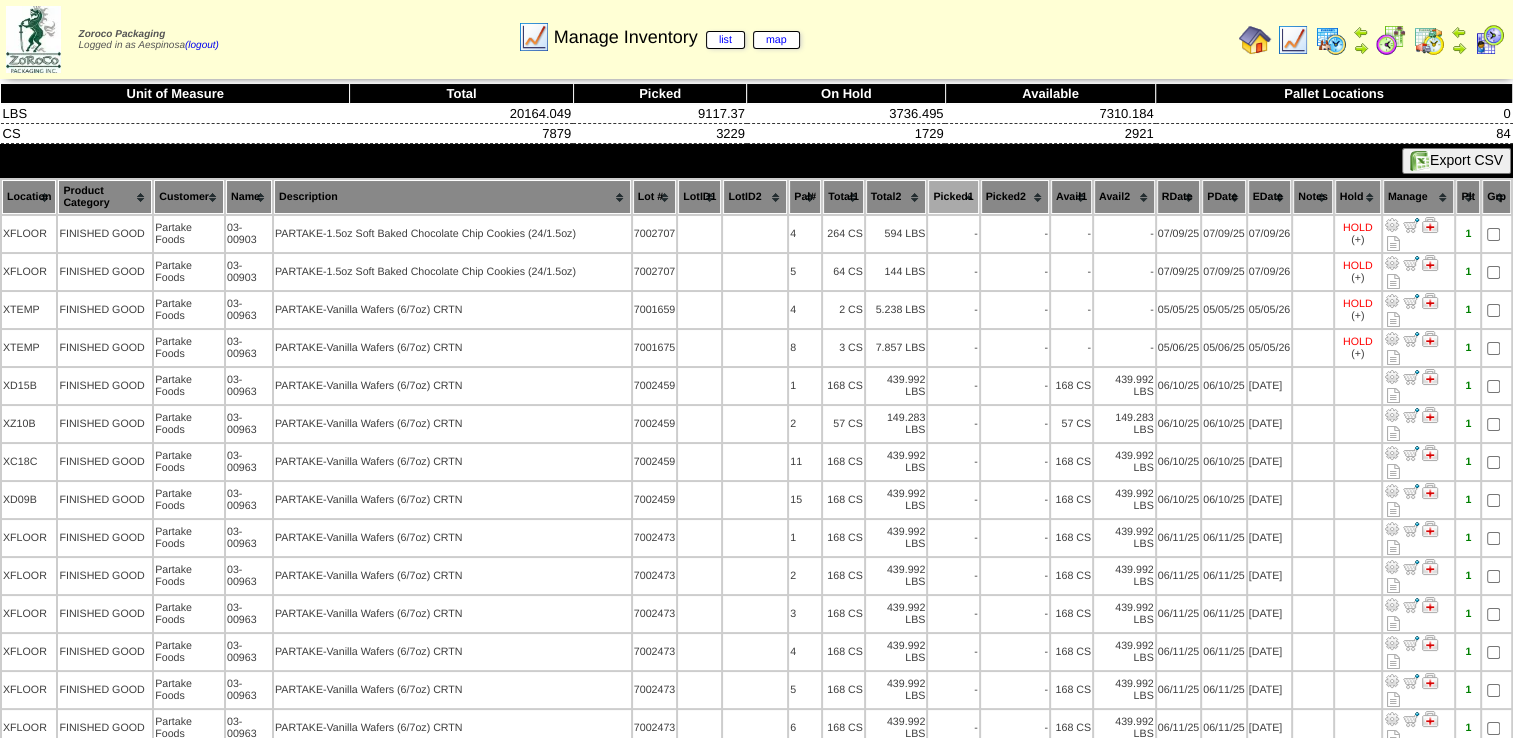 click on "Picked1" at bounding box center (953, 197) 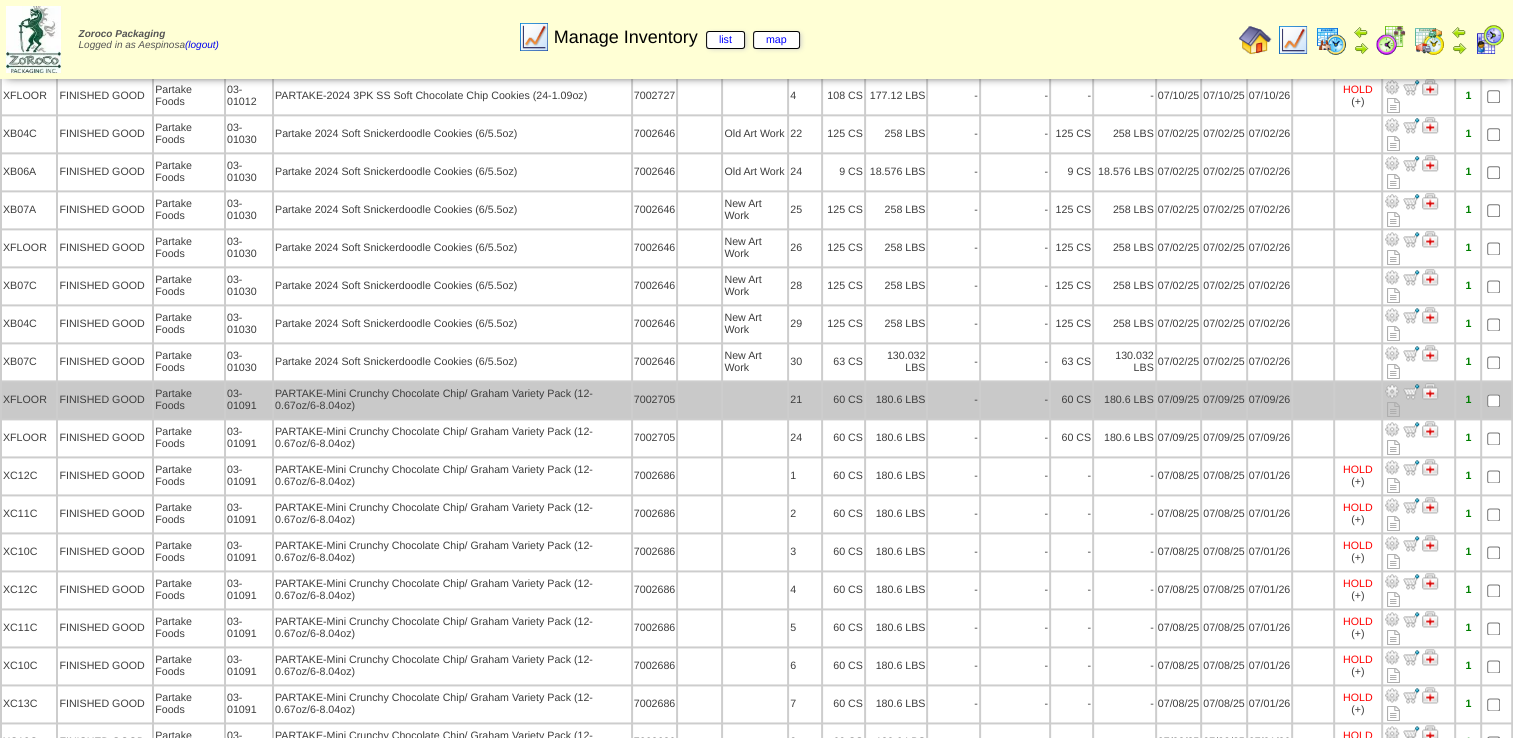 scroll, scrollTop: 2612, scrollLeft: 0, axis: vertical 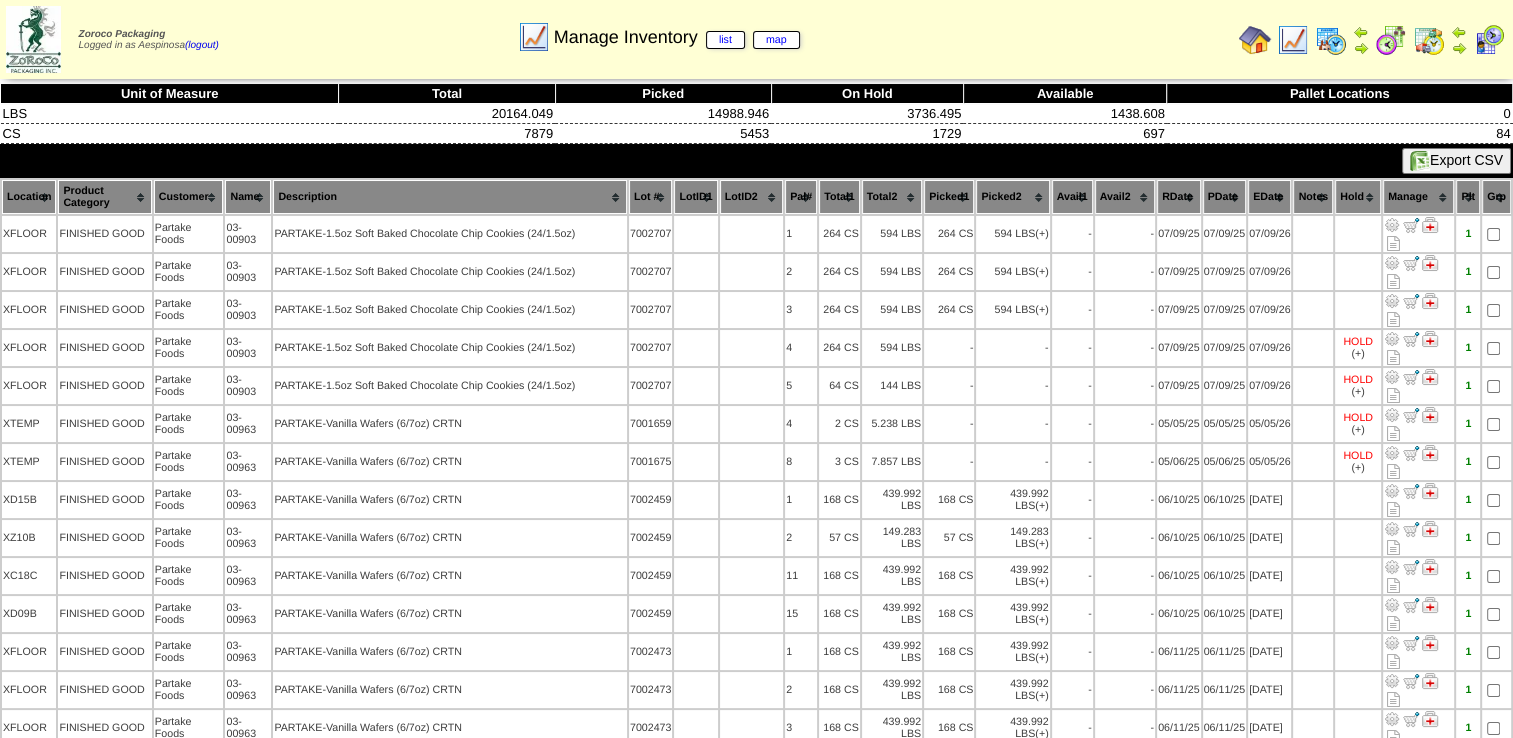 click on "Picked1" at bounding box center (949, 197) 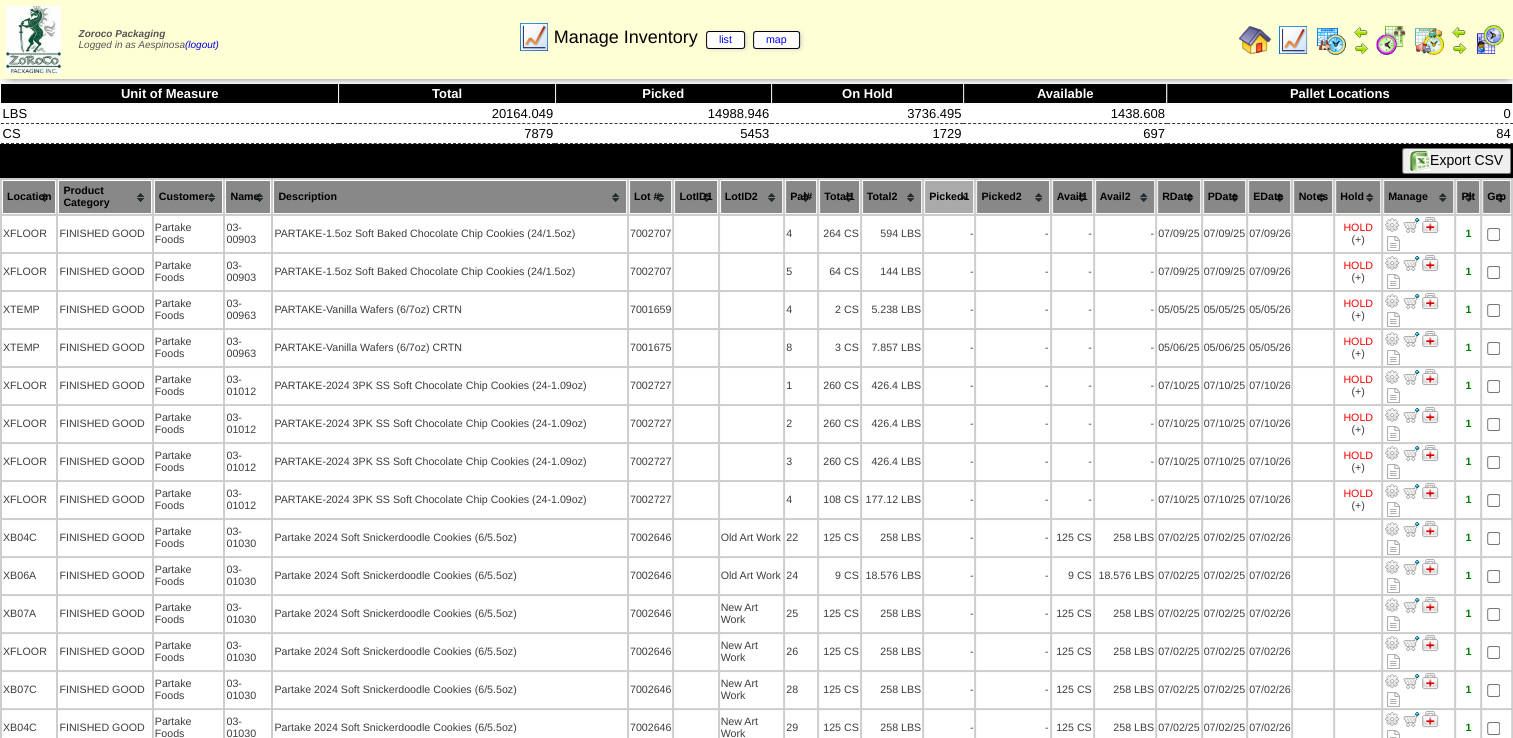 click on "Picked1" at bounding box center [949, 197] 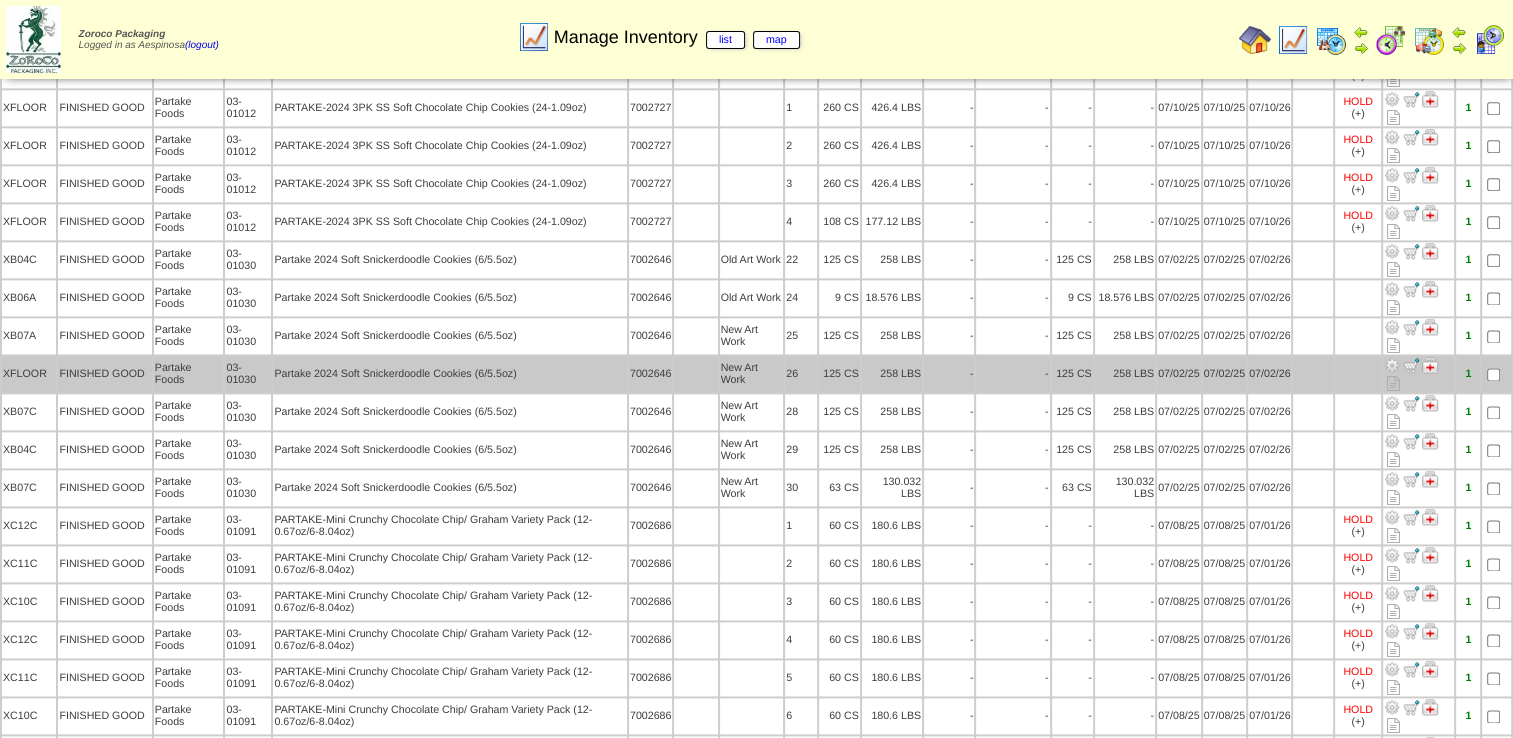 scroll, scrollTop: 2512, scrollLeft: 0, axis: vertical 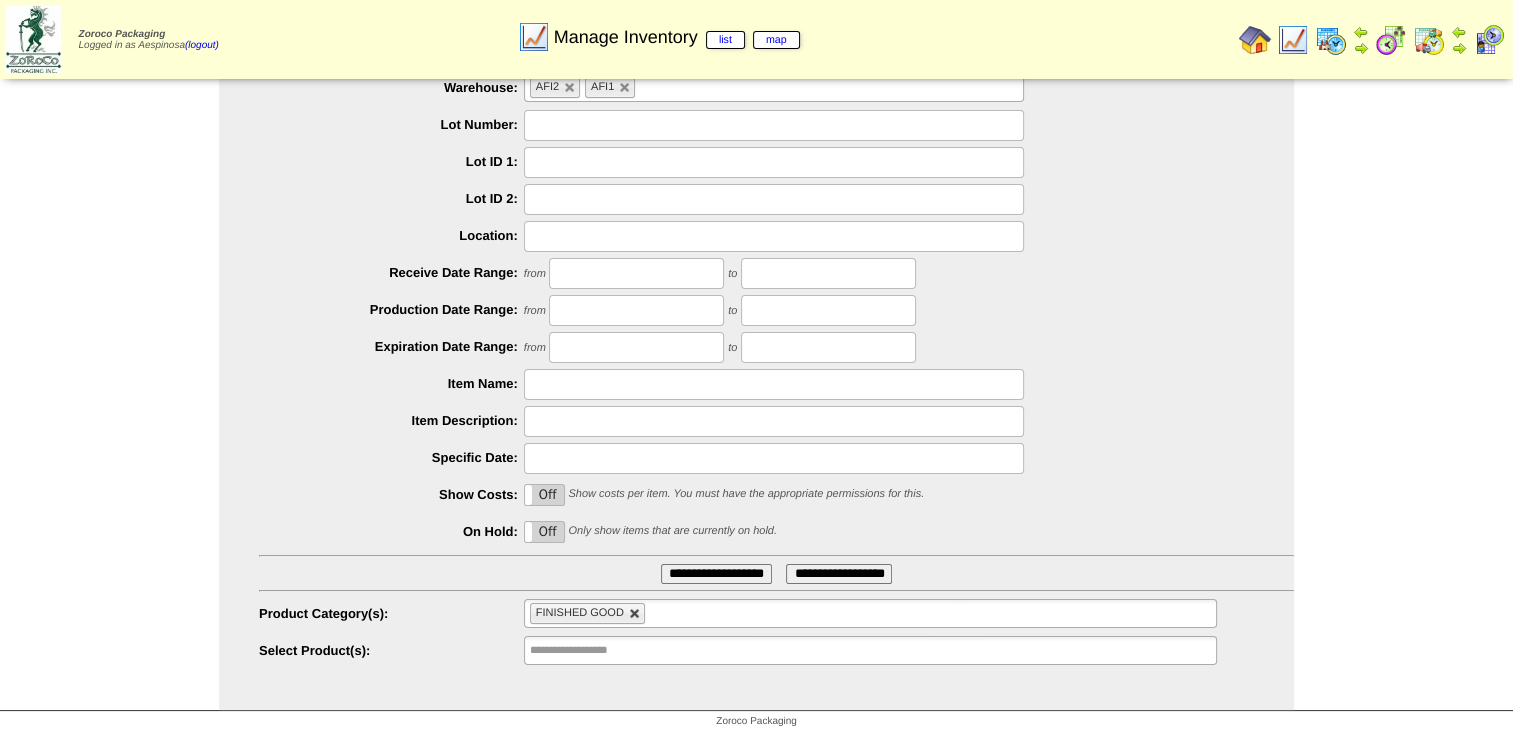 click at bounding box center (635, 614) 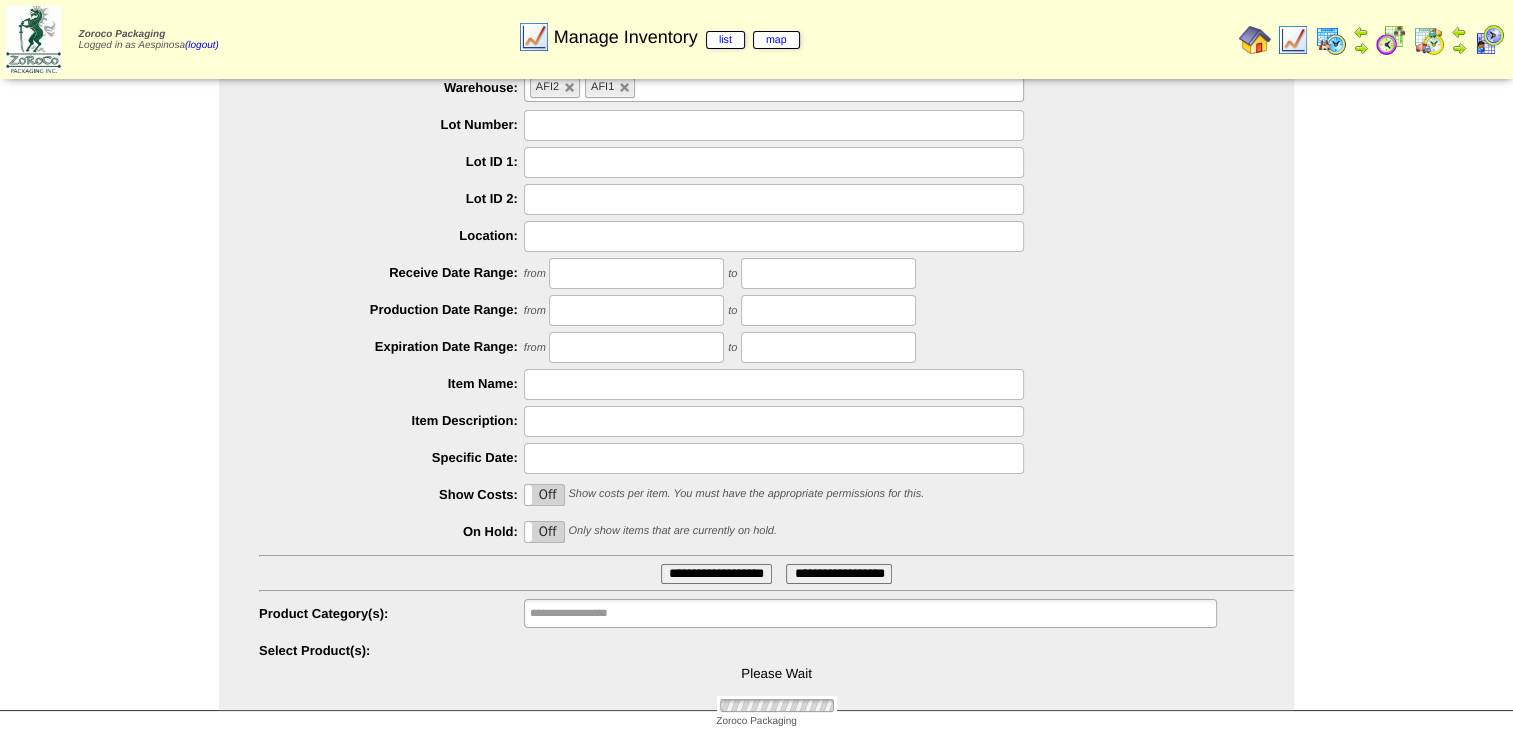 click on "**********" at bounding box center [756, 351] 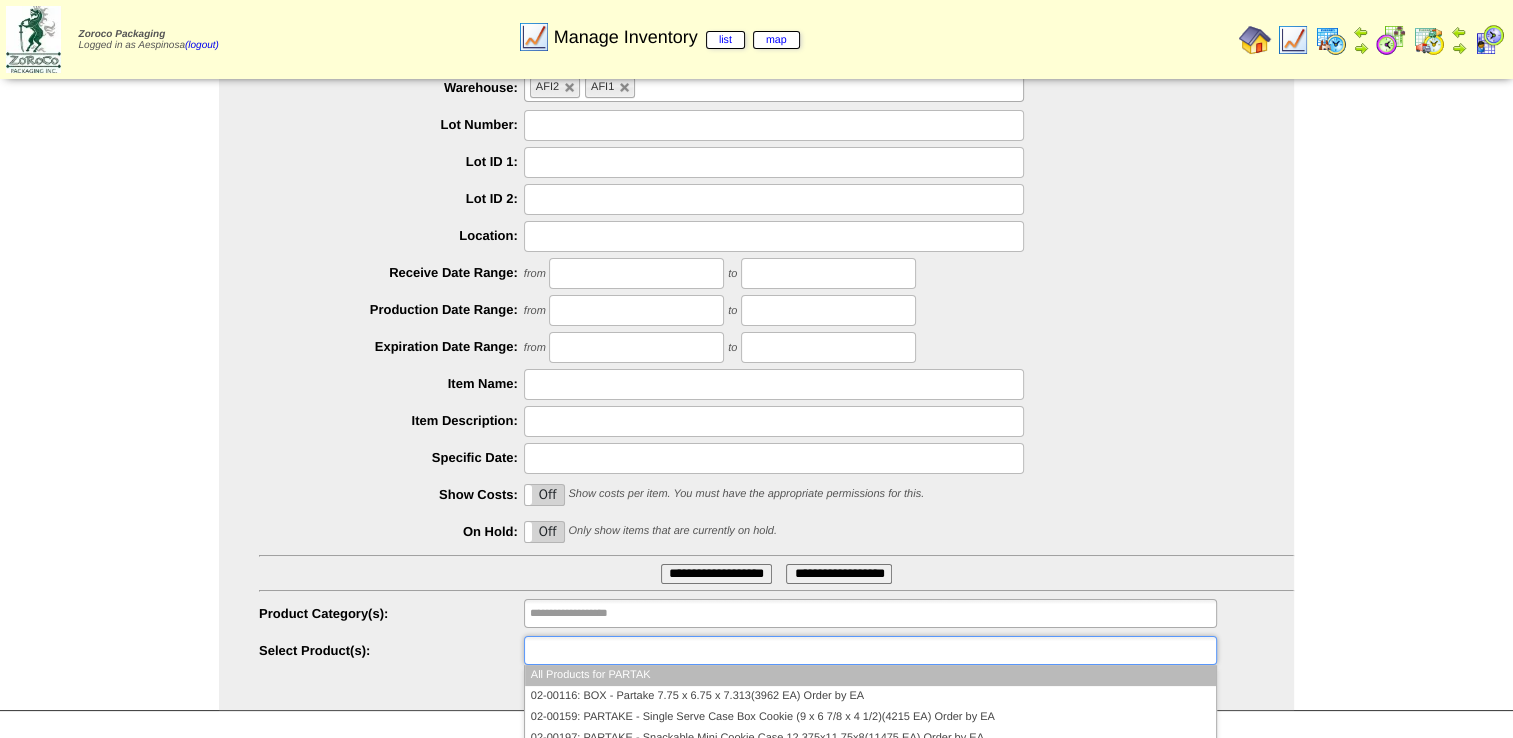 click at bounding box center [594, 650] 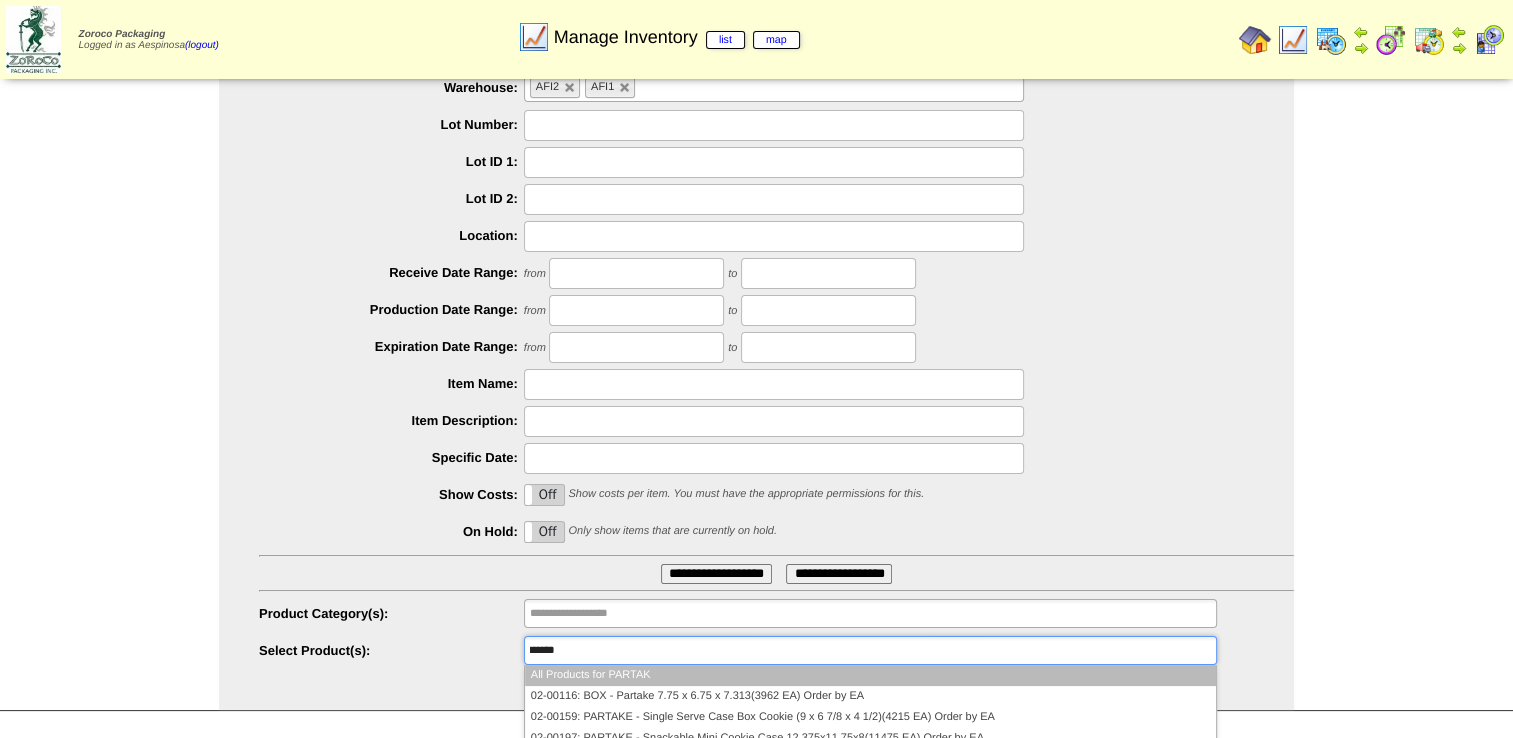 scroll, scrollTop: 0, scrollLeft: 0, axis: both 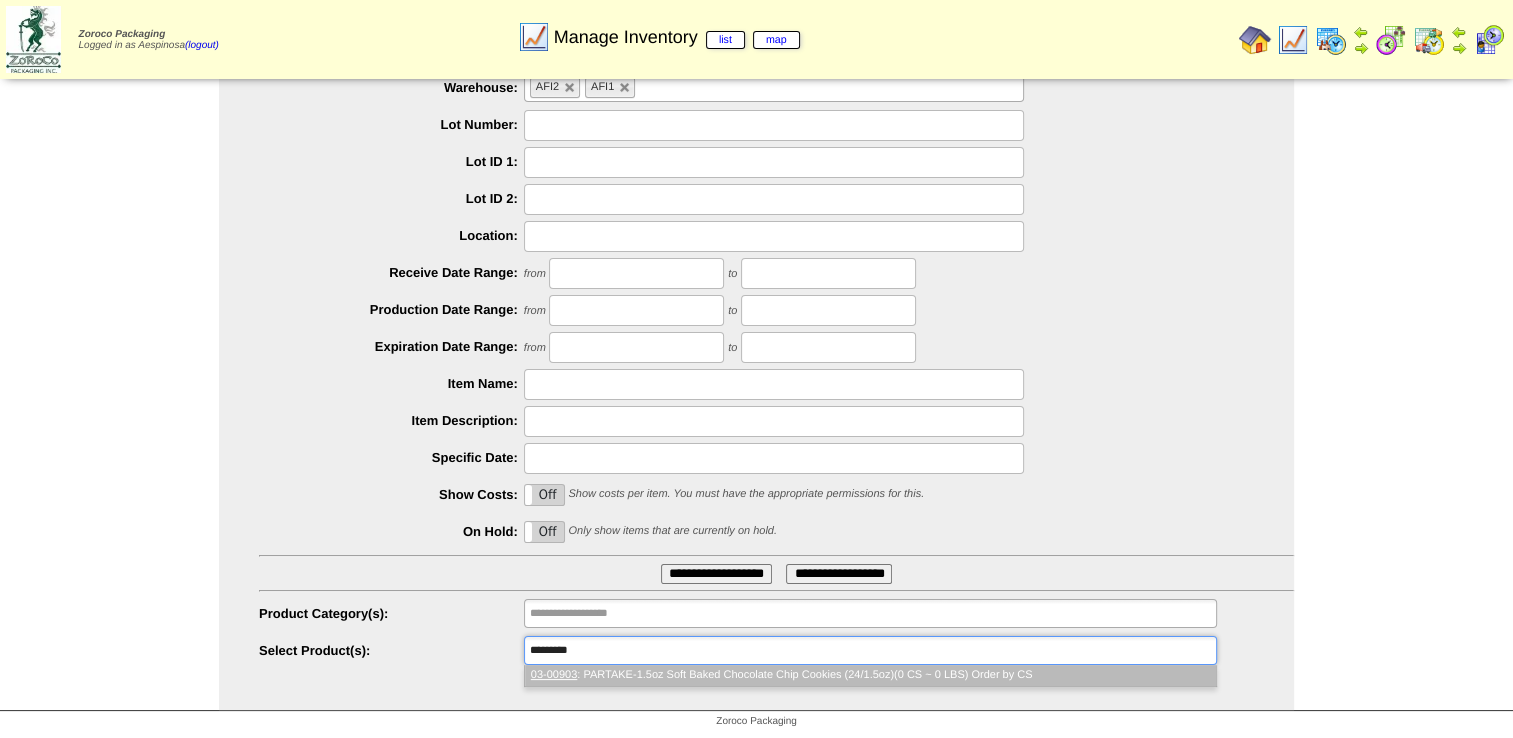 type on "********" 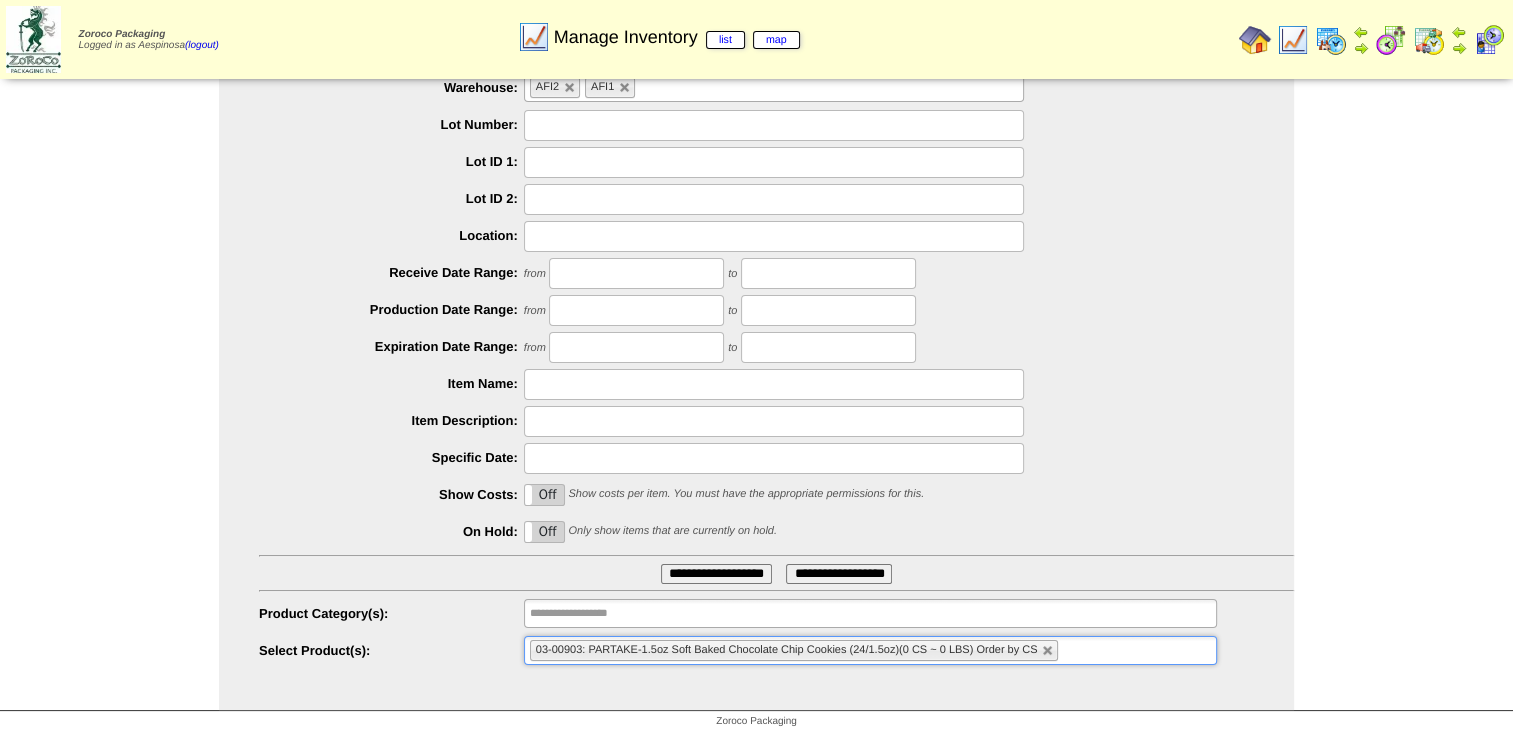 click on "**********" at bounding box center [756, 351] 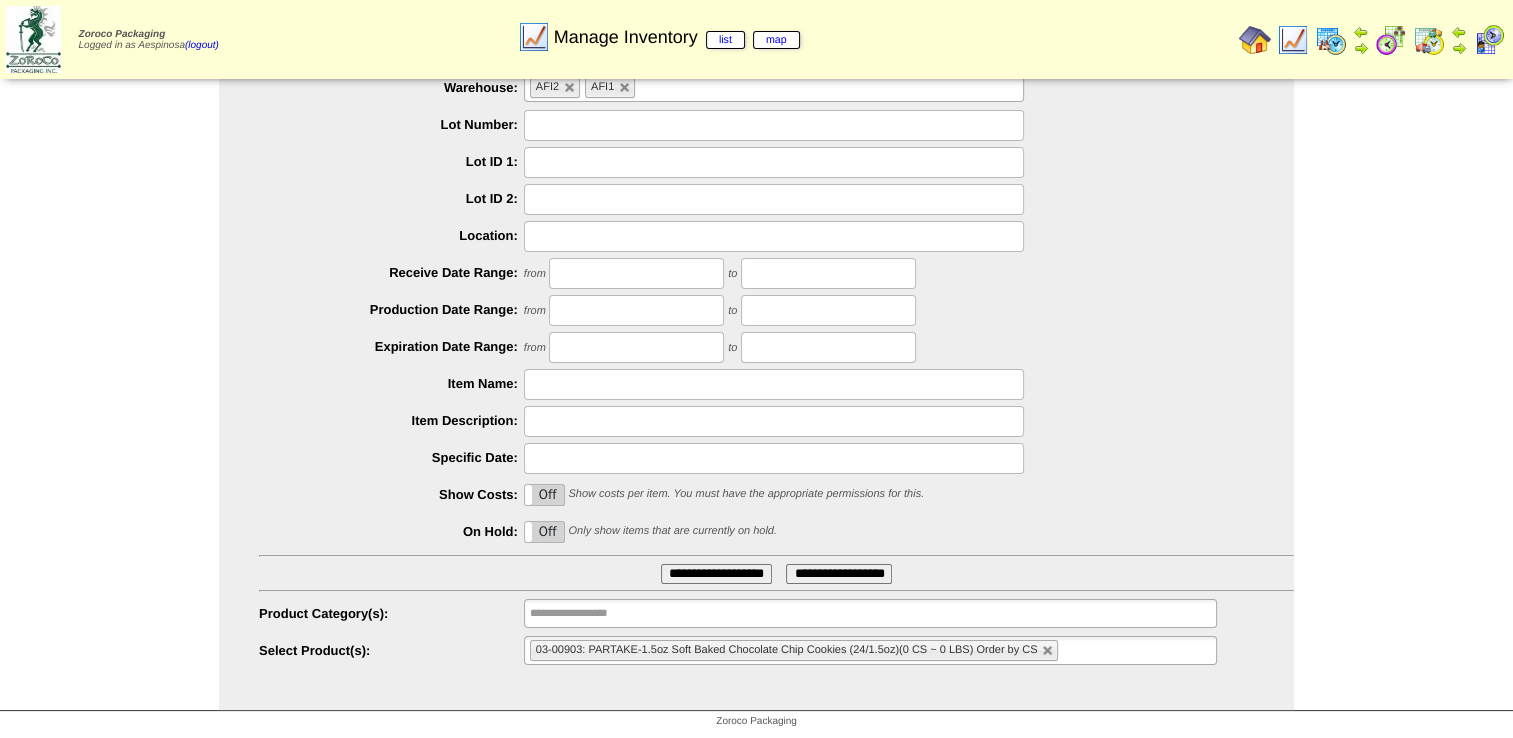 click on "**********" at bounding box center (716, 574) 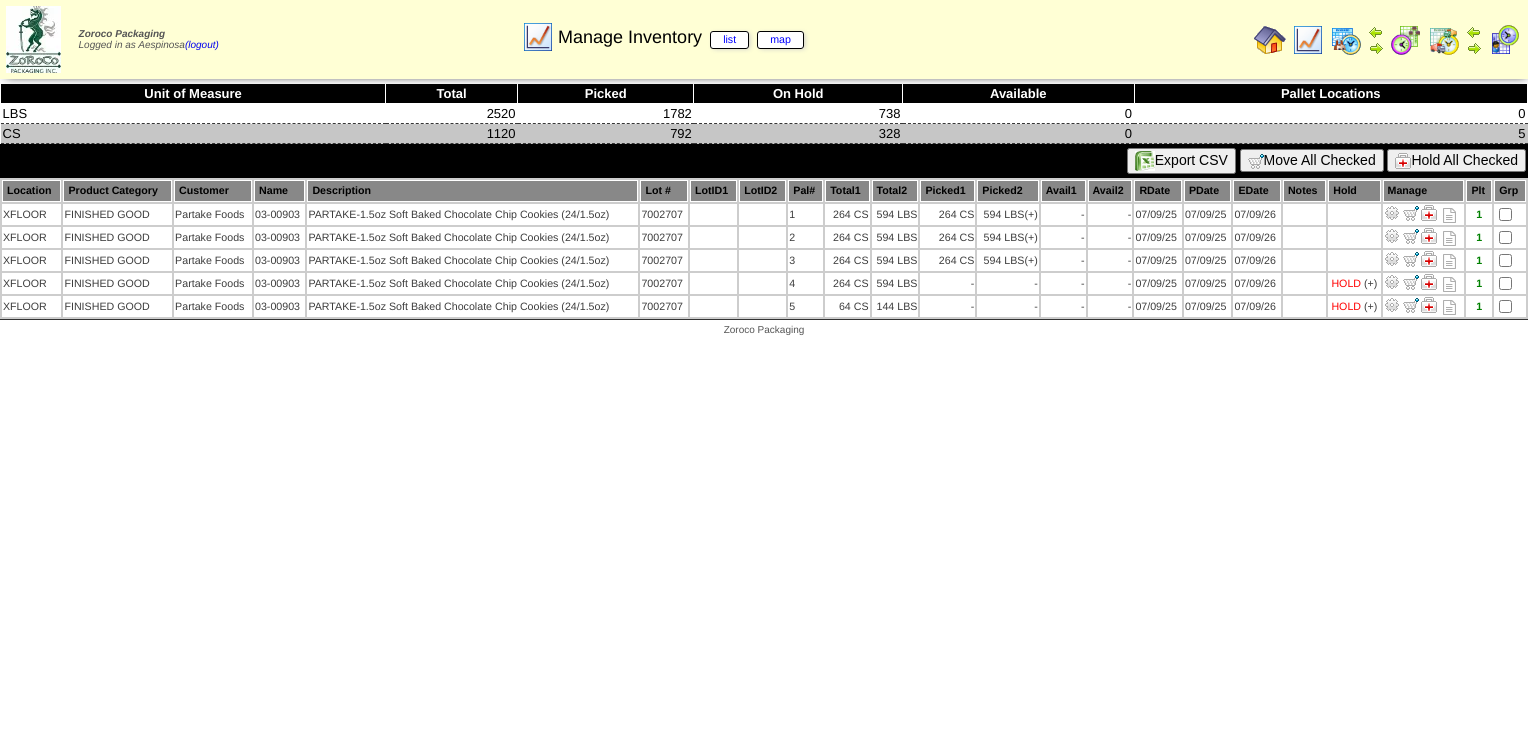scroll, scrollTop: 0, scrollLeft: 0, axis: both 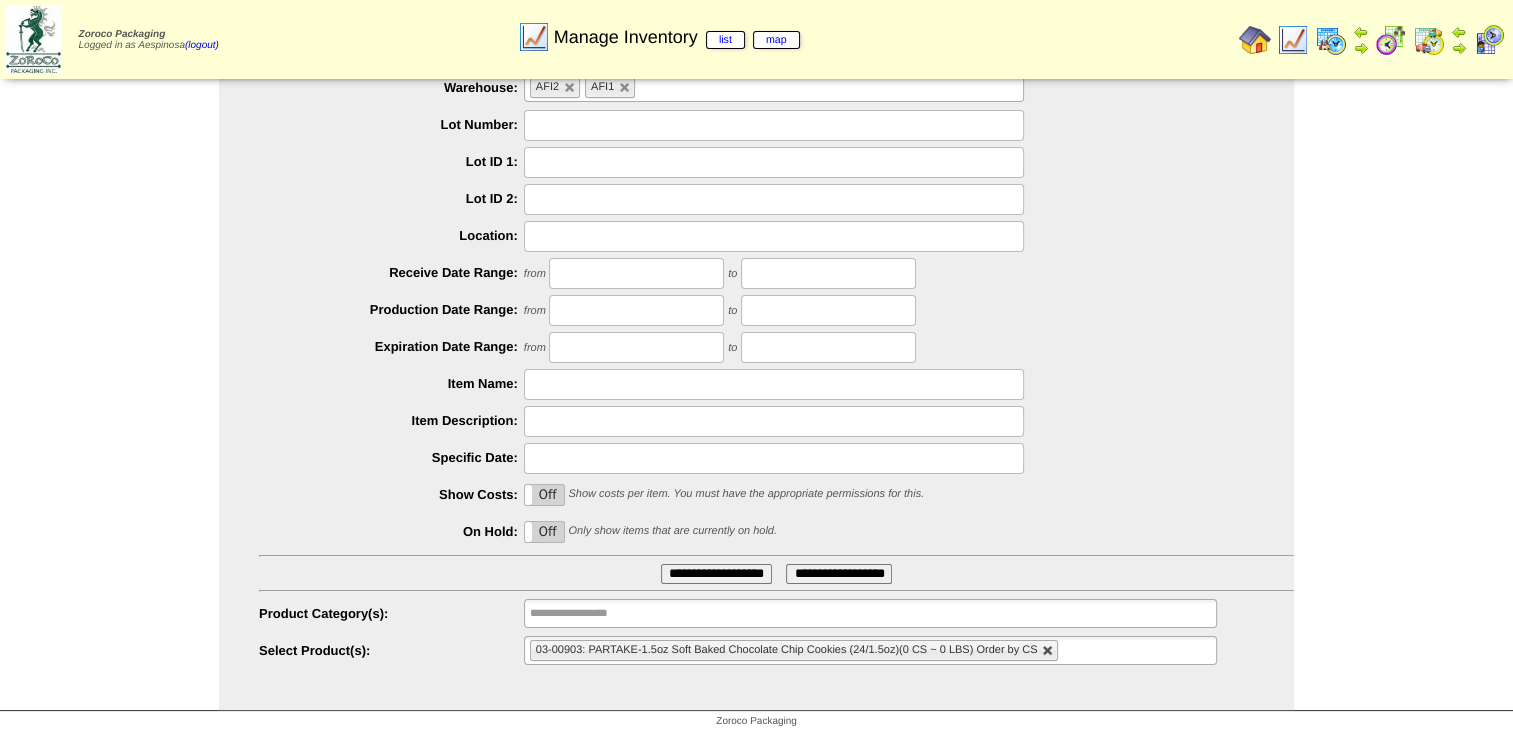 click at bounding box center [1048, 651] 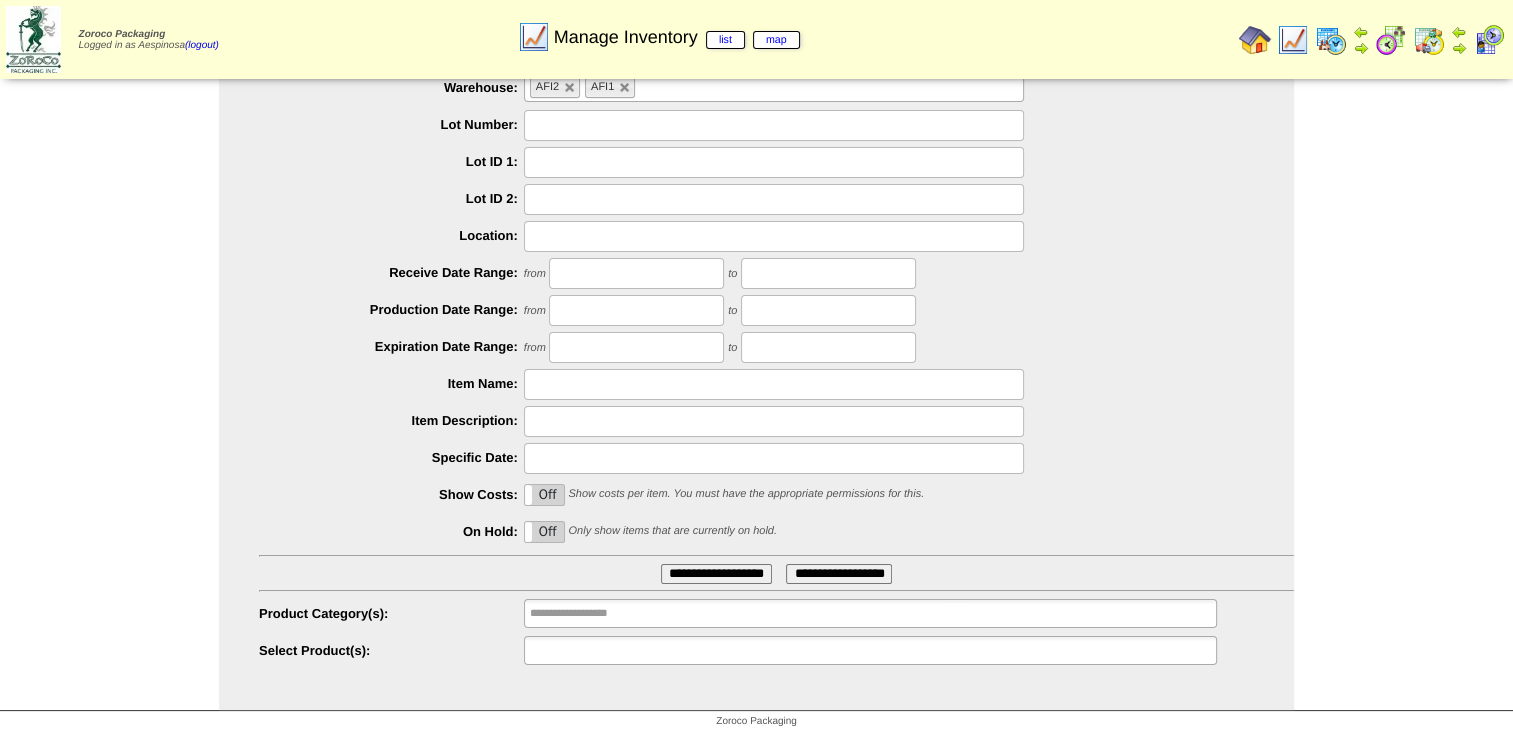 click at bounding box center [870, 650] 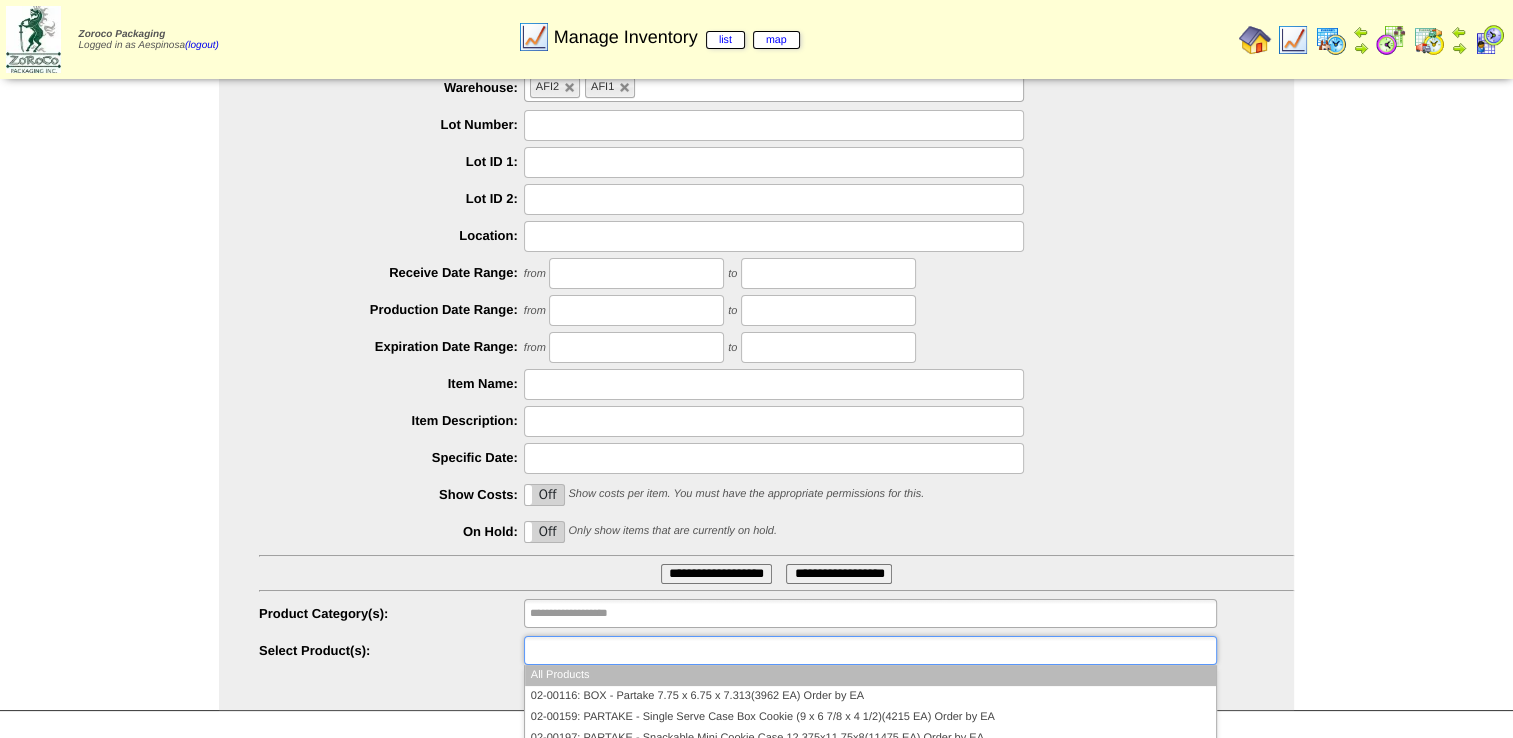 paste on "********" 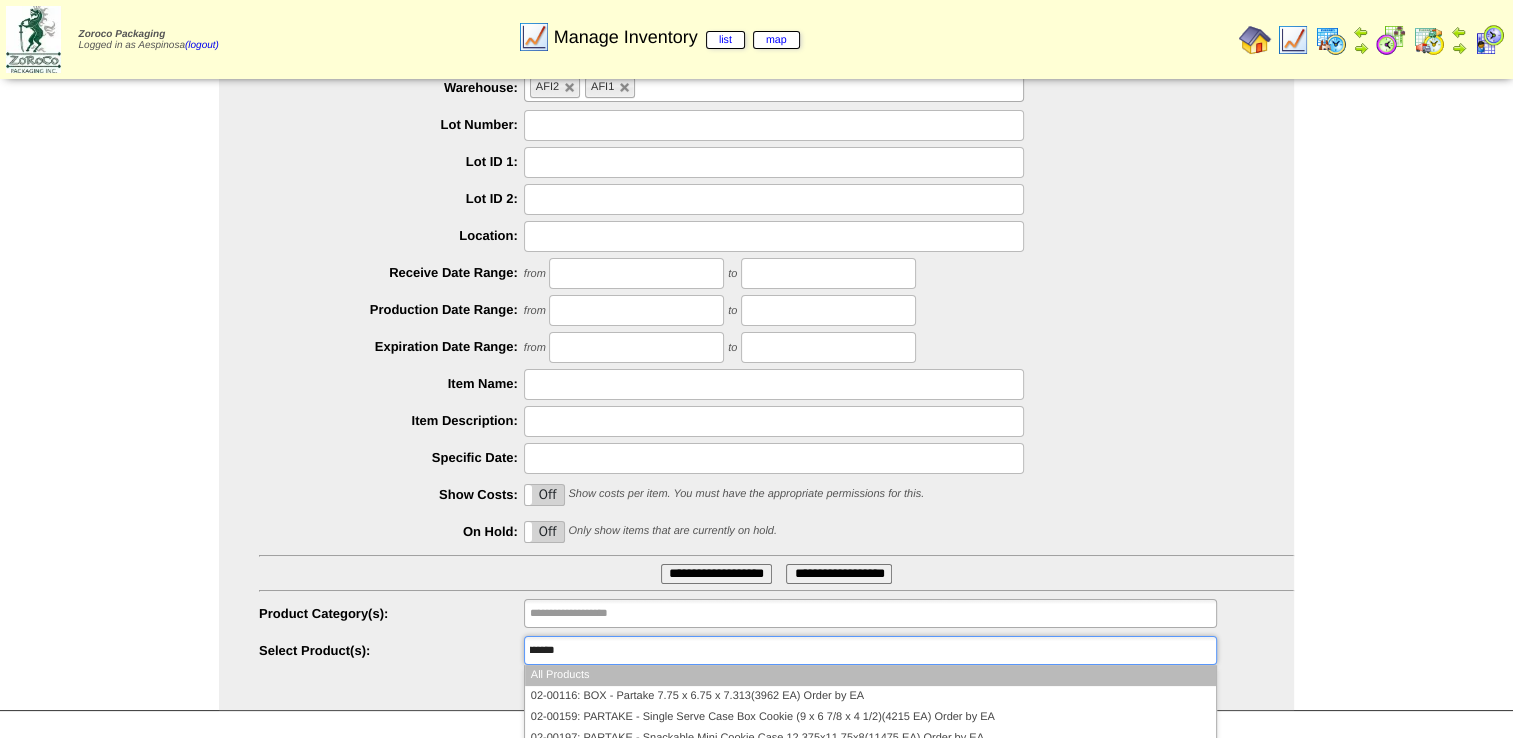 scroll, scrollTop: 0, scrollLeft: 0, axis: both 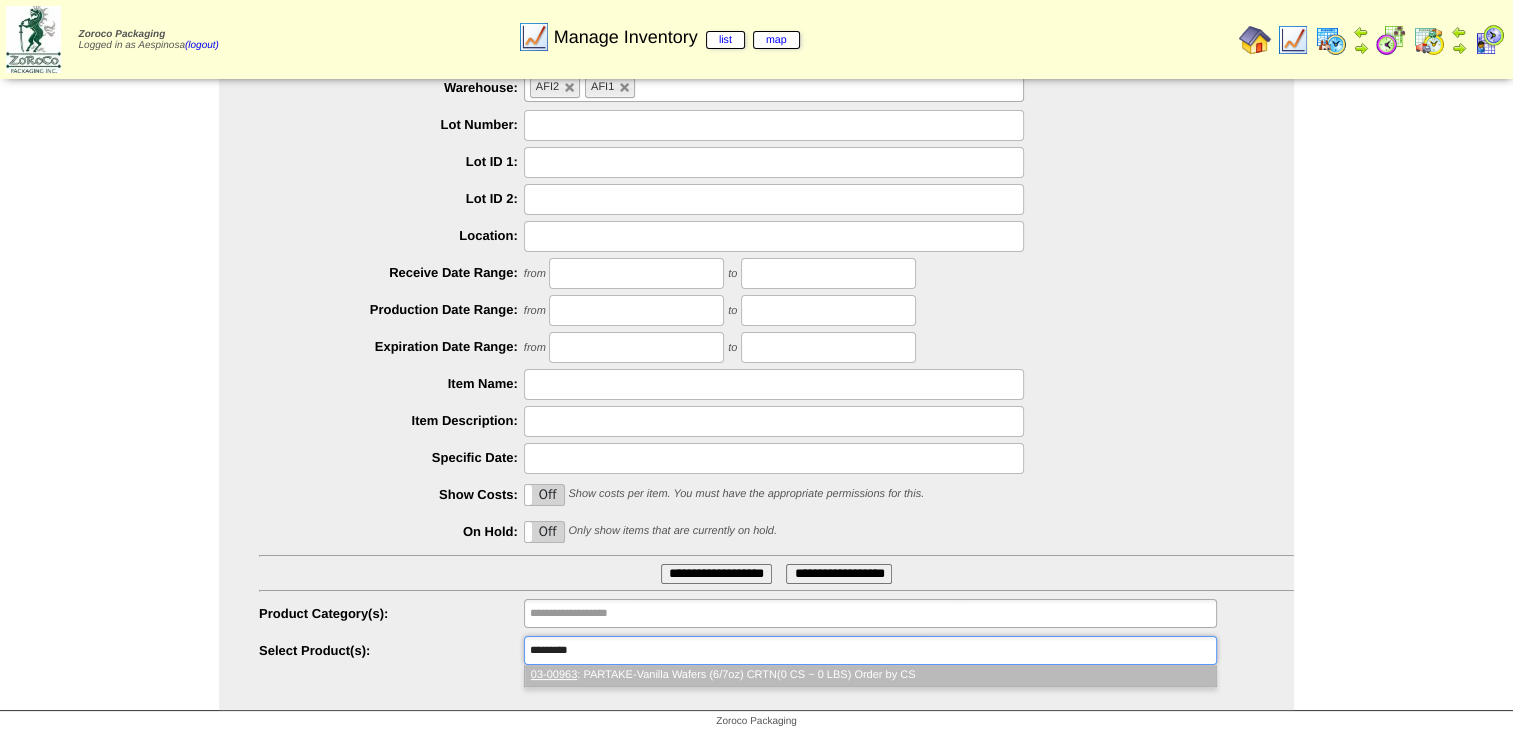 type on "********" 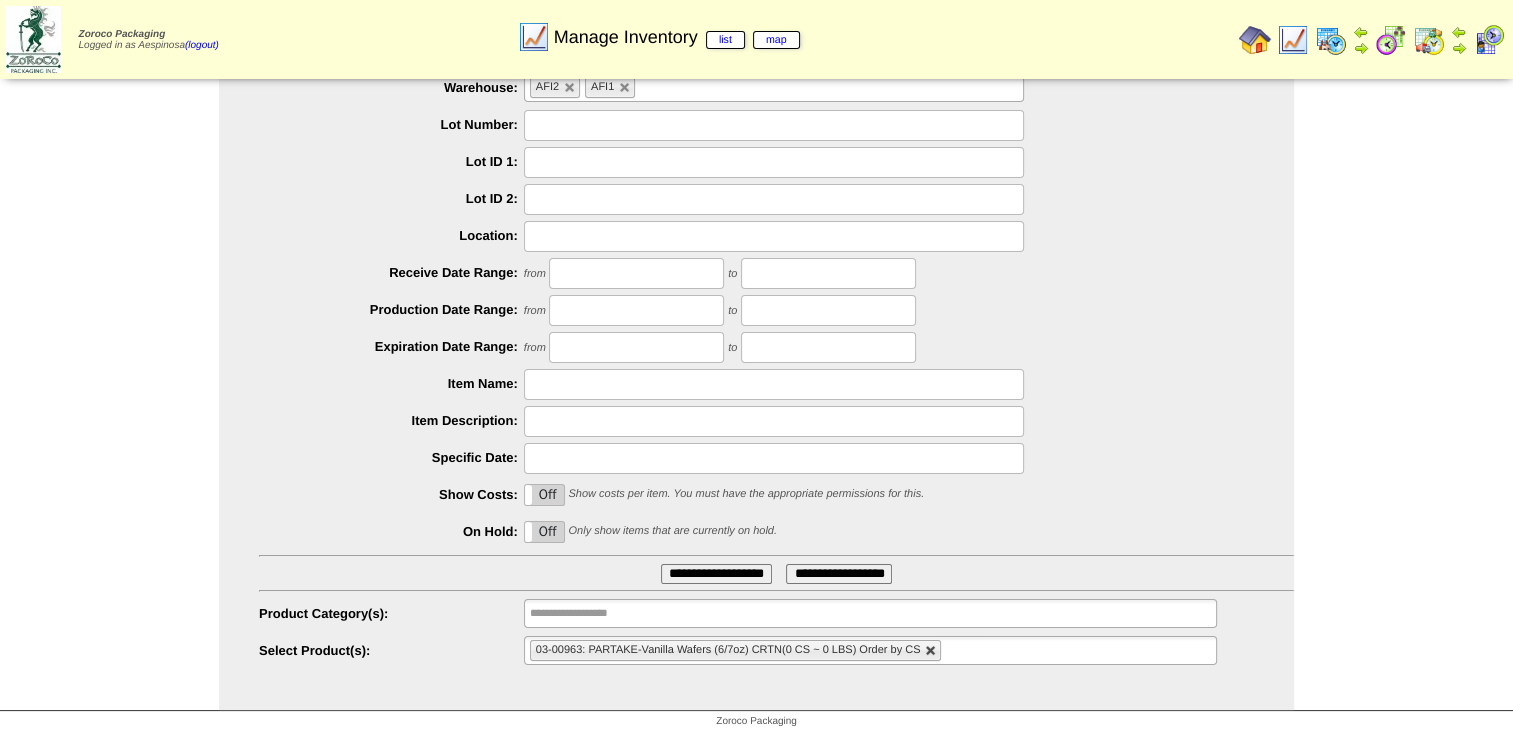 click at bounding box center [931, 651] 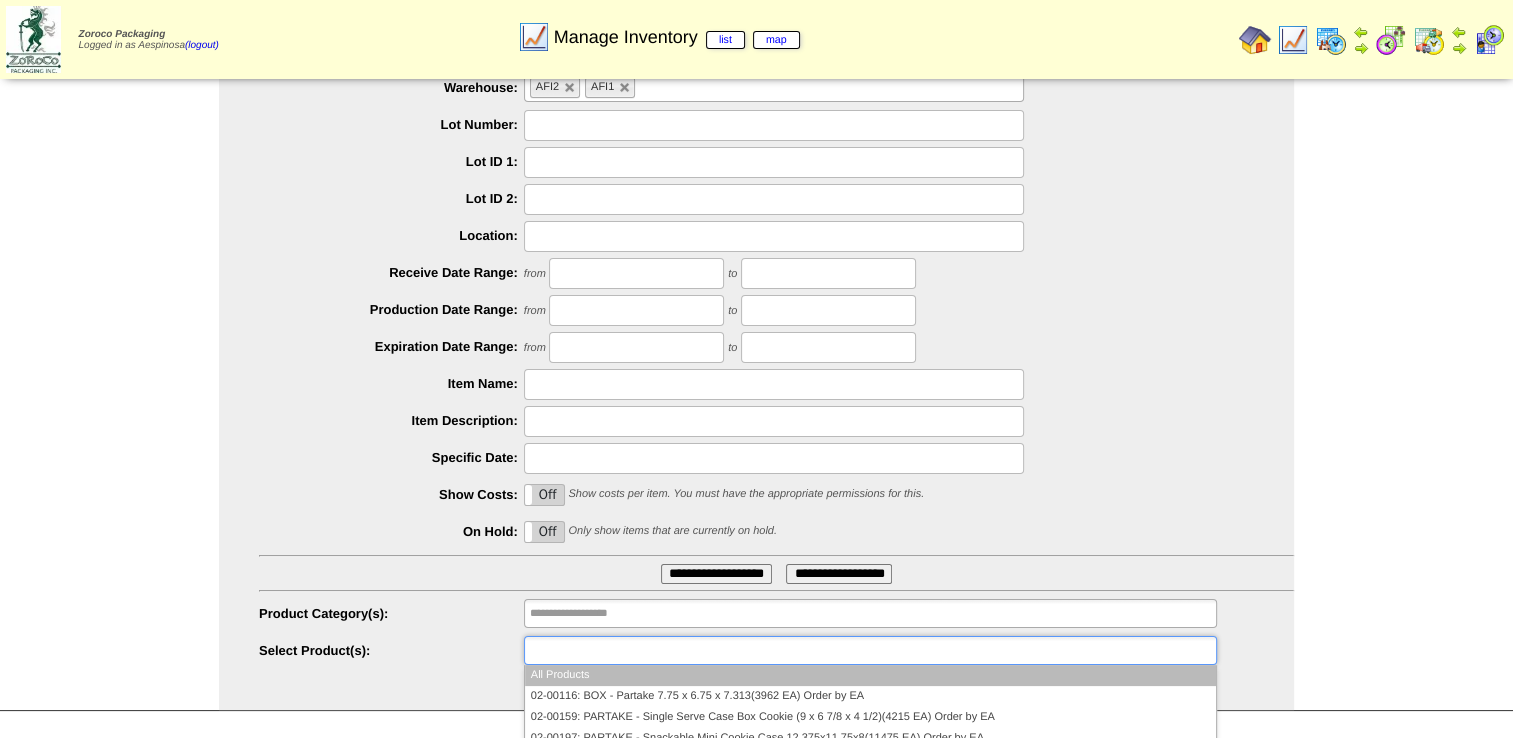 click at bounding box center (870, 650) 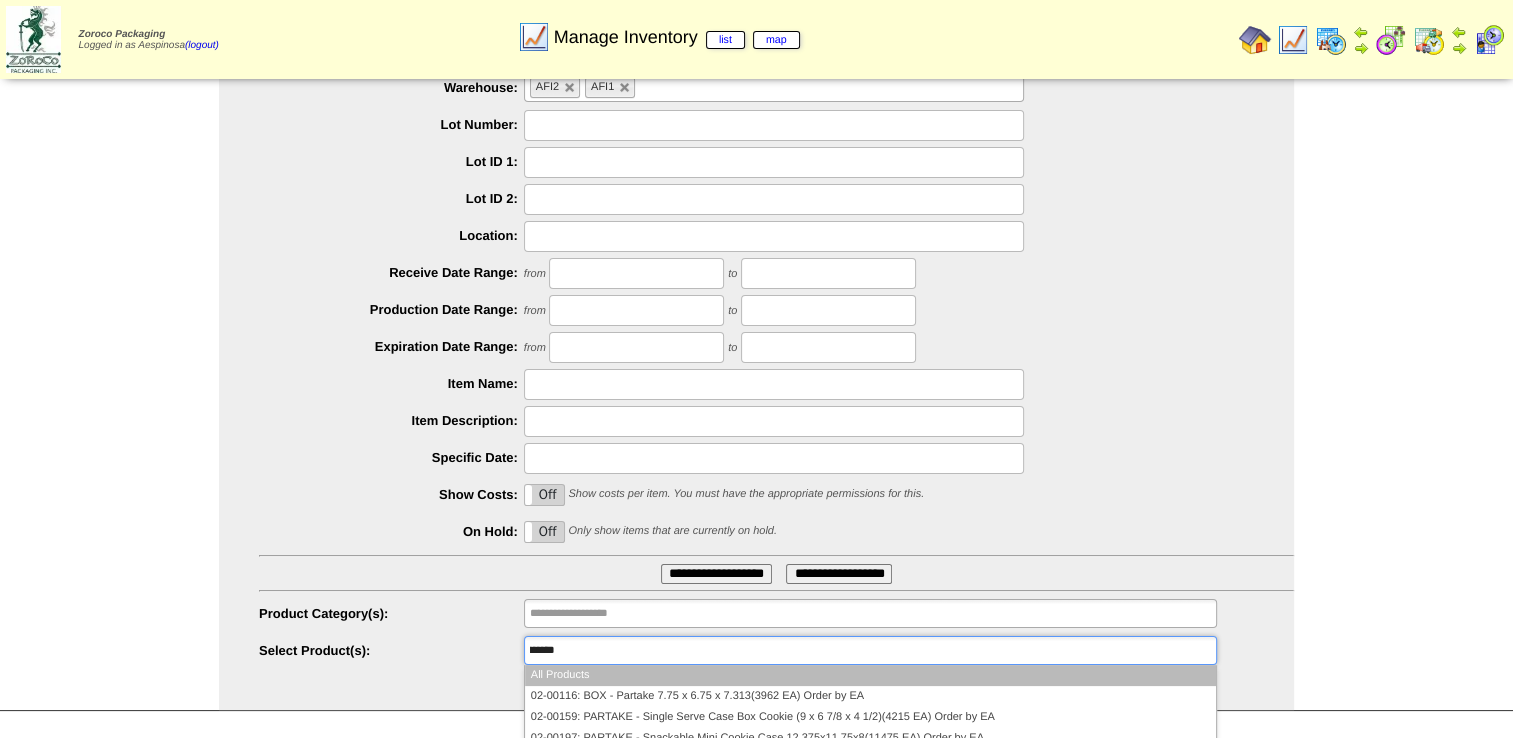 scroll, scrollTop: 0, scrollLeft: 0, axis: both 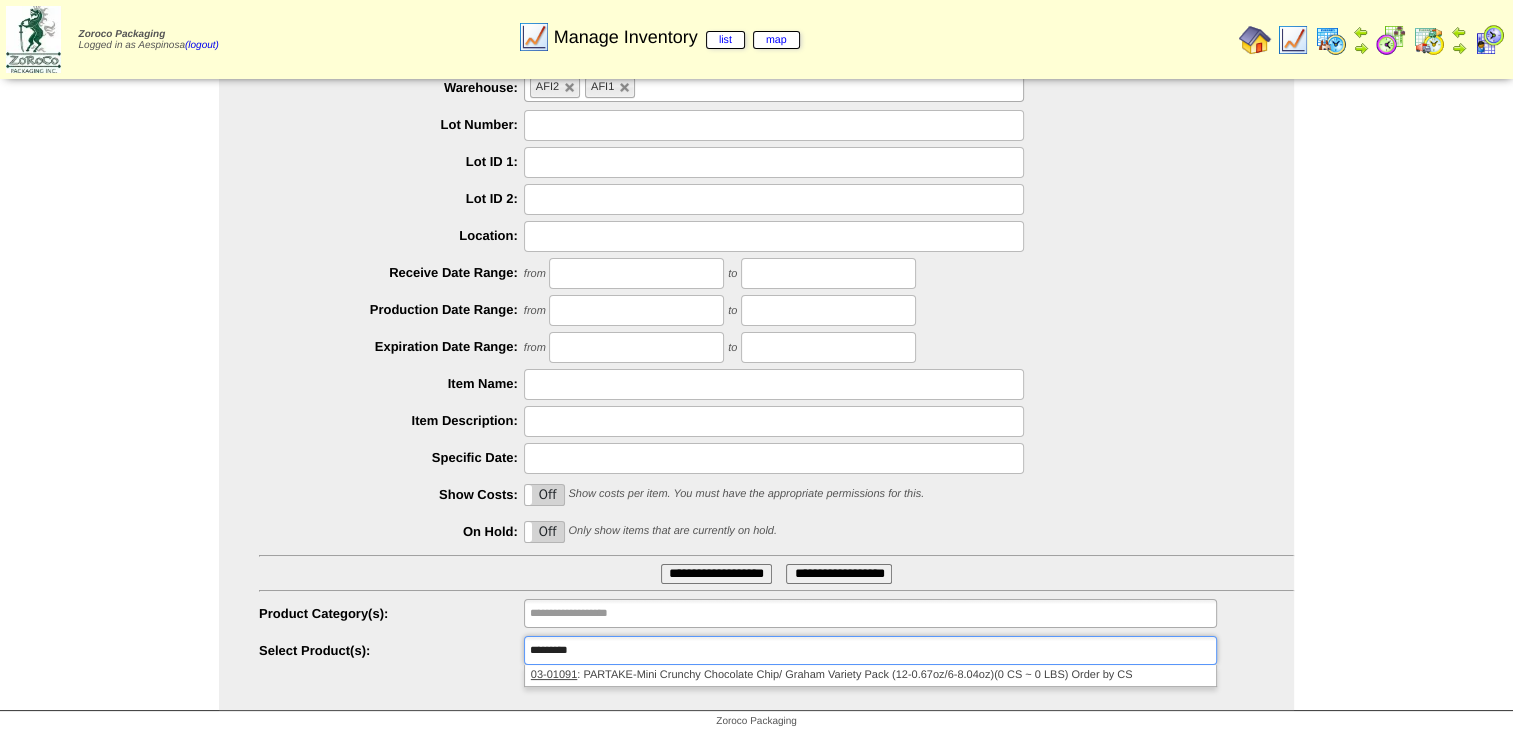 type on "**********" 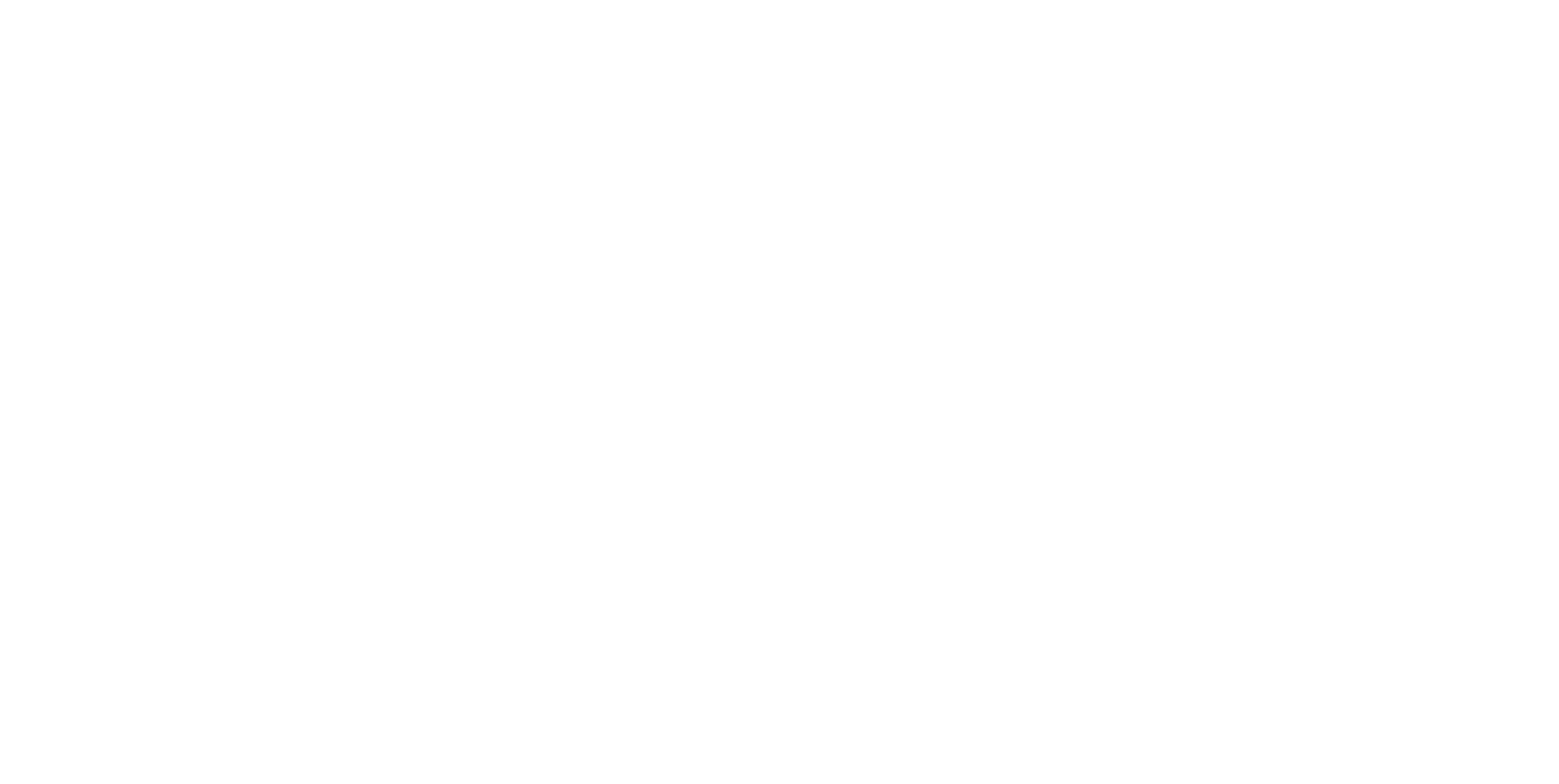 scroll, scrollTop: 0, scrollLeft: 0, axis: both 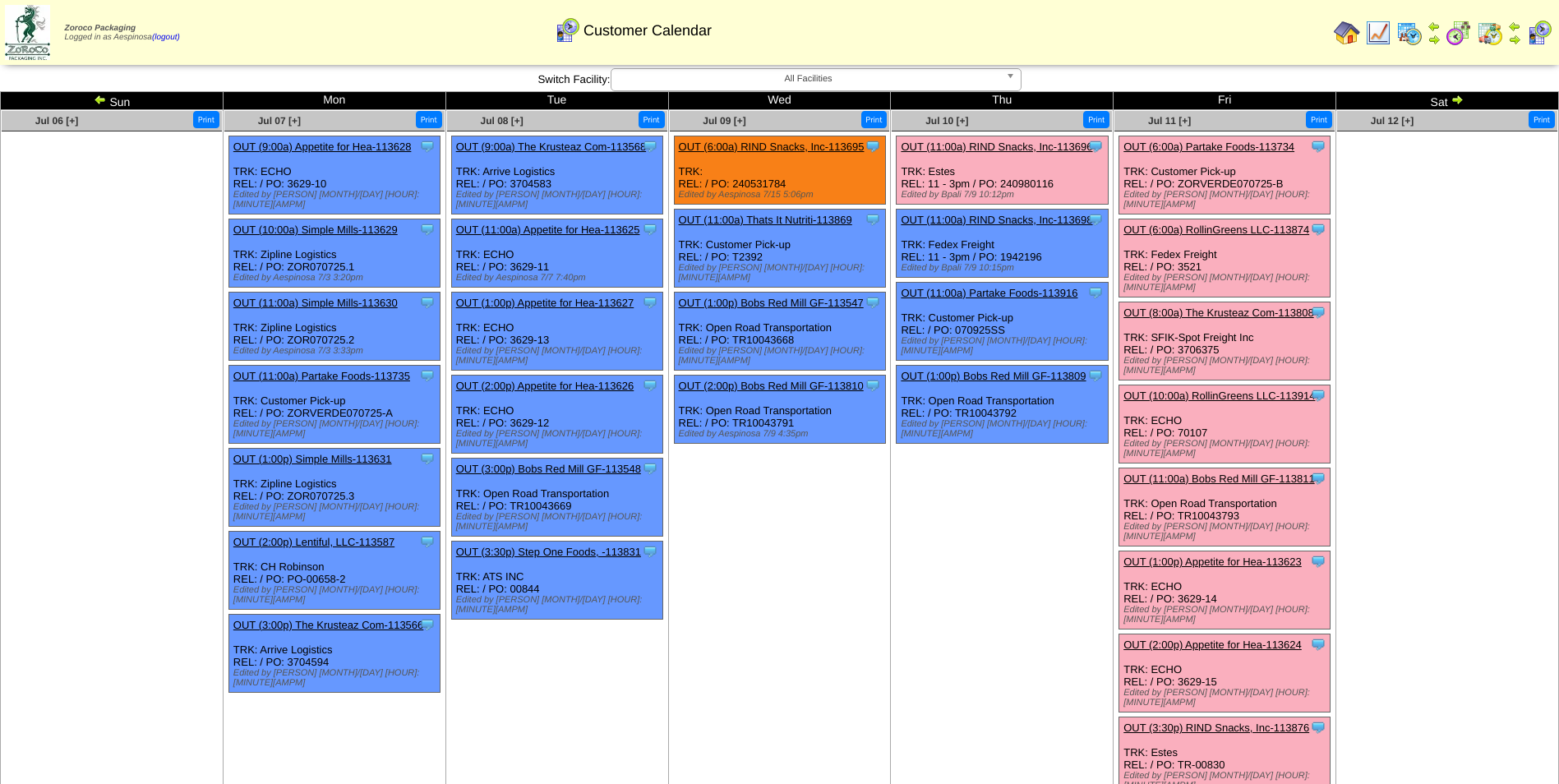 click on "OUT
(6:00a)
RollinGreens LLC-113874" at bounding box center [1216, 229] 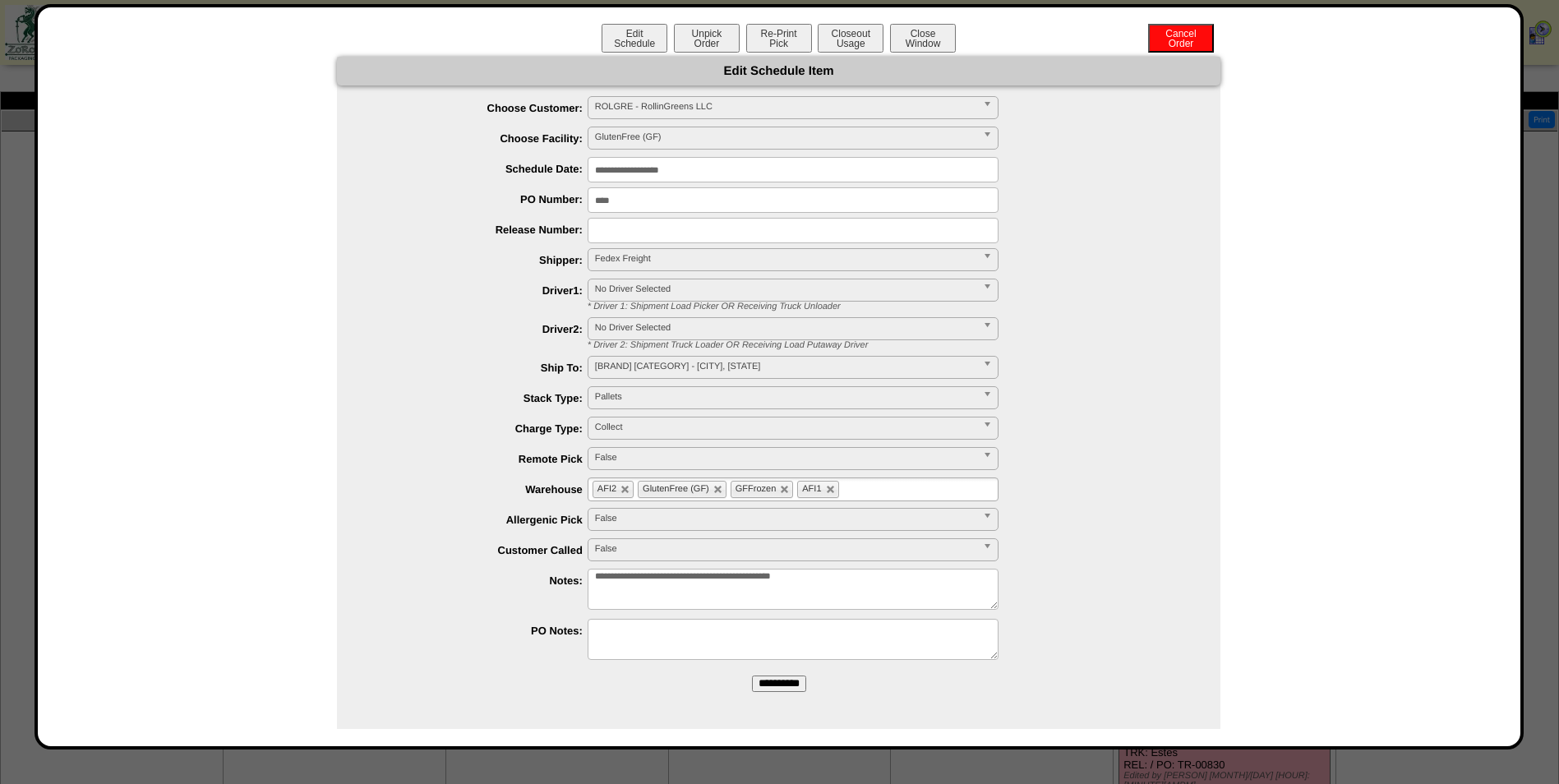 click on "**********" at bounding box center [793, 169] 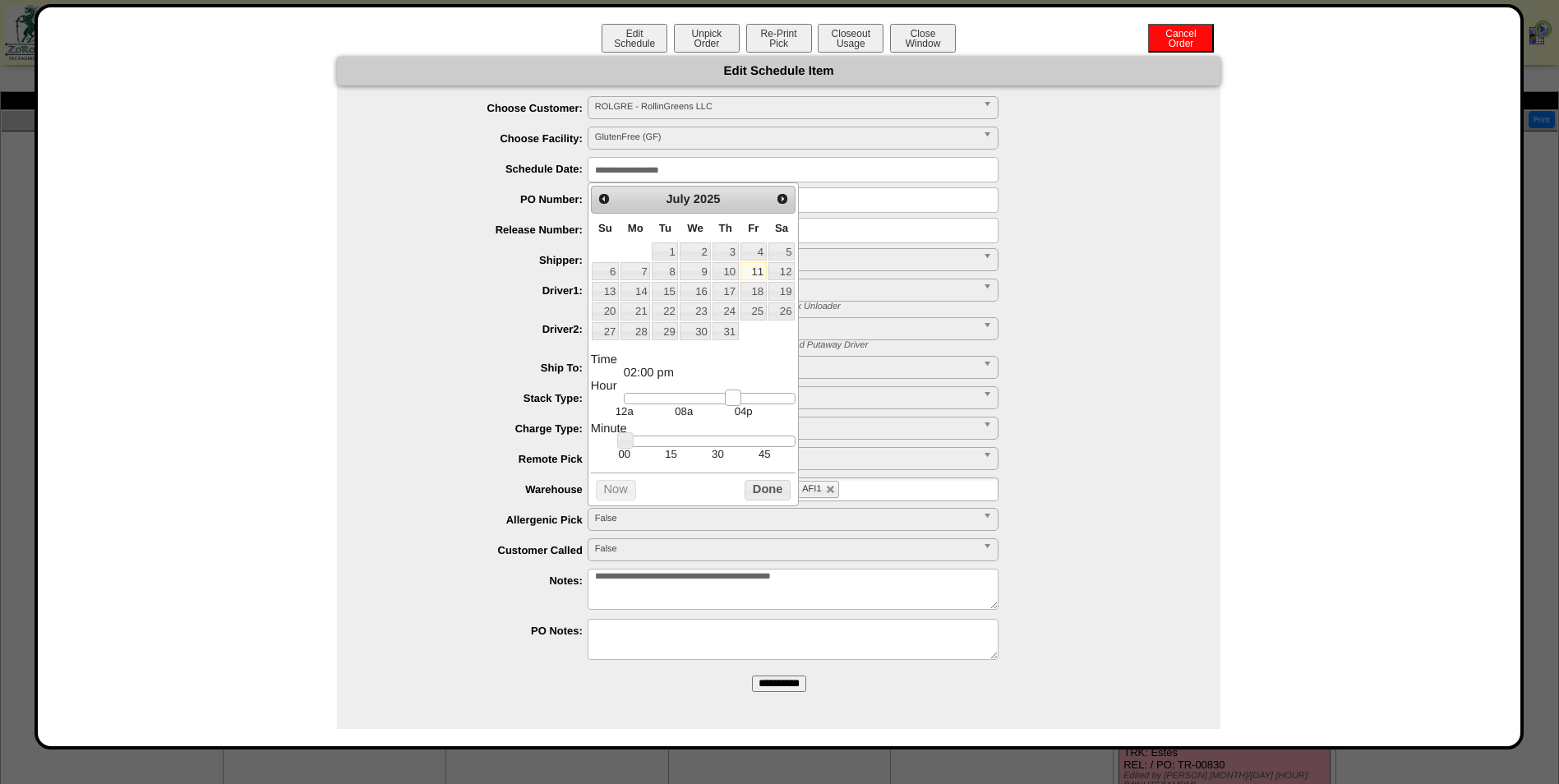type on "**********" 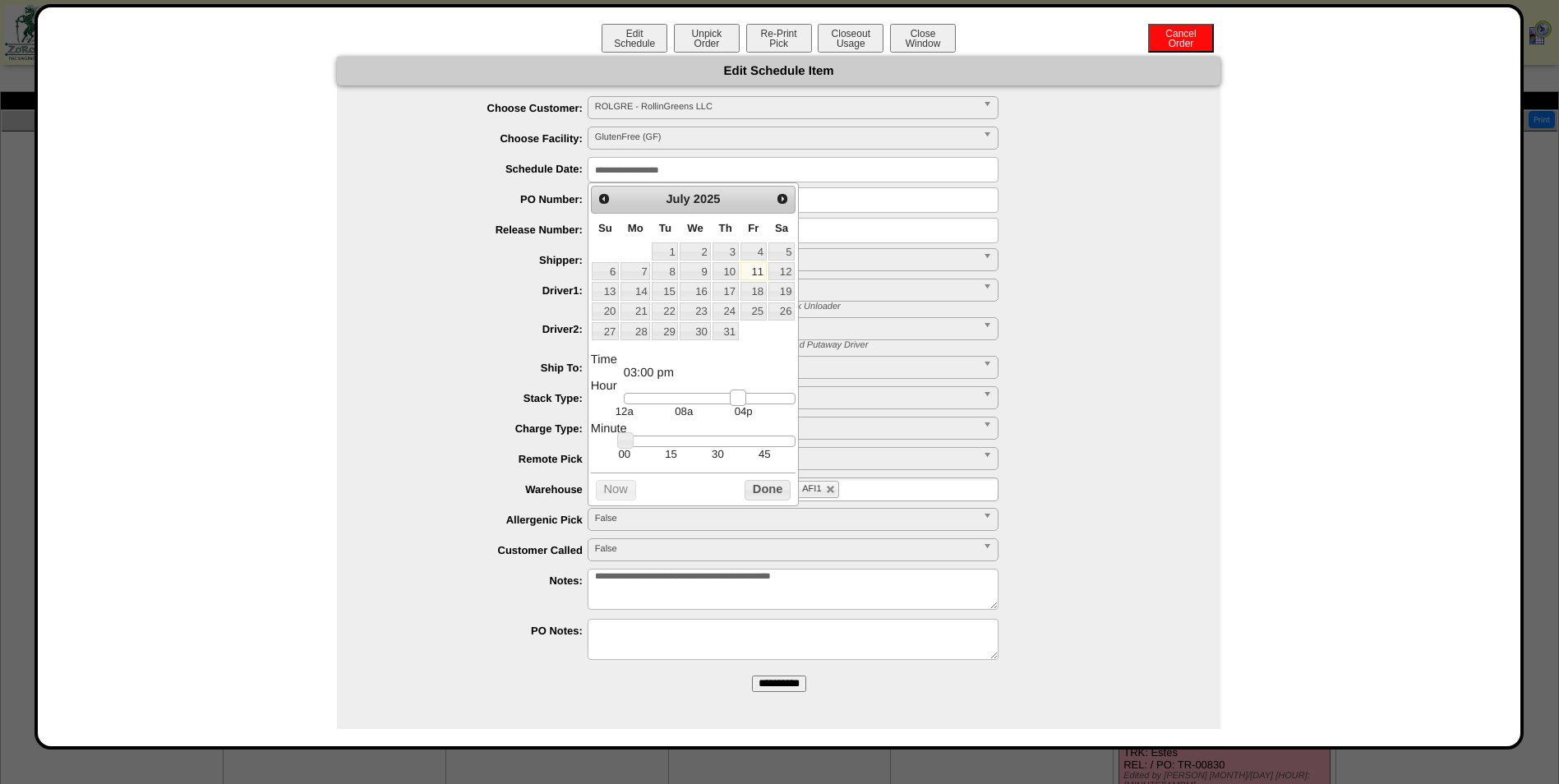 drag, startPoint x: 705, startPoint y: 409, endPoint x: 740, endPoint y: 409, distance: 35 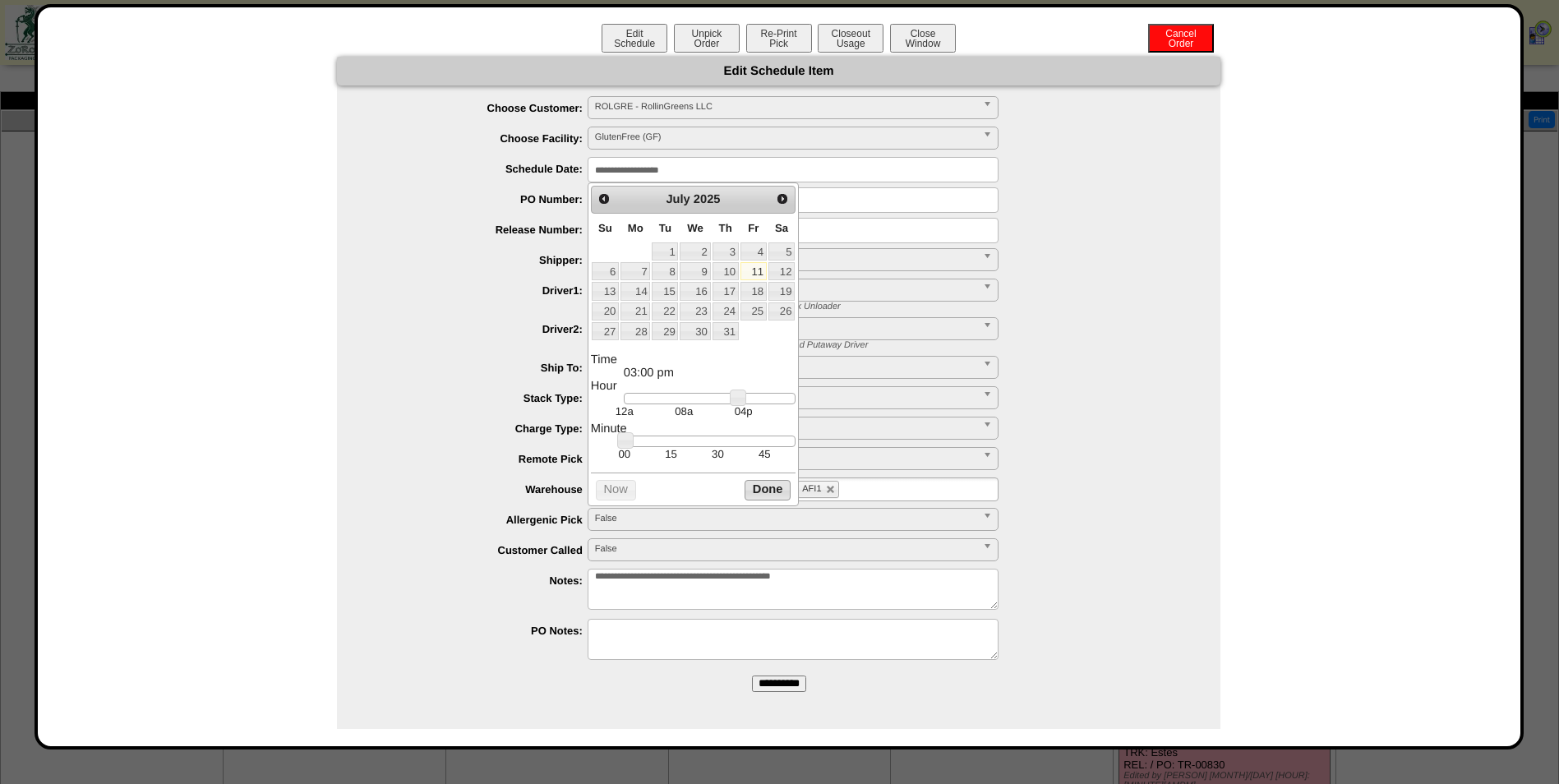 click on "Done" at bounding box center (768, 490) 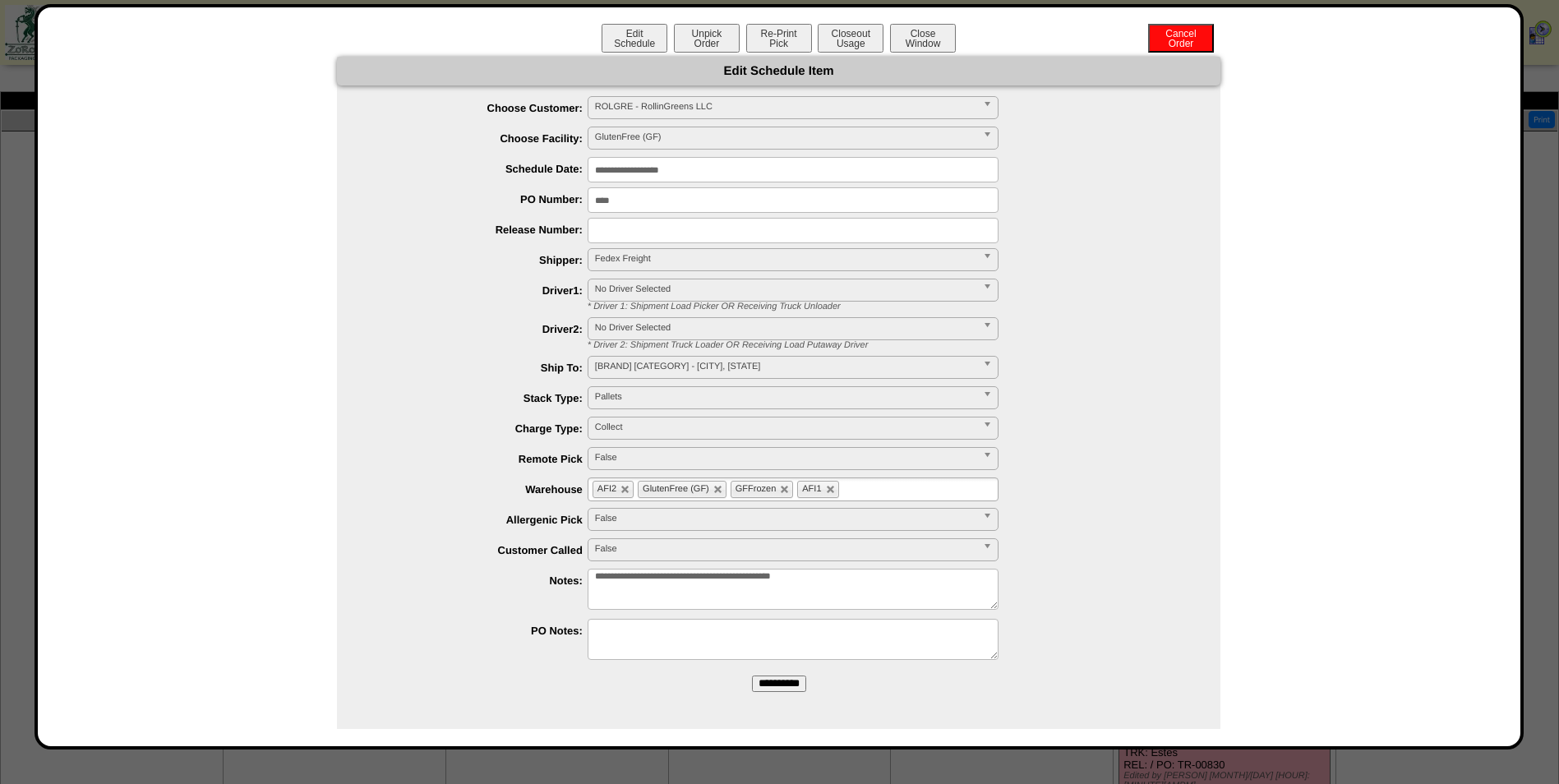 click on "**********" at bounding box center [779, 684] 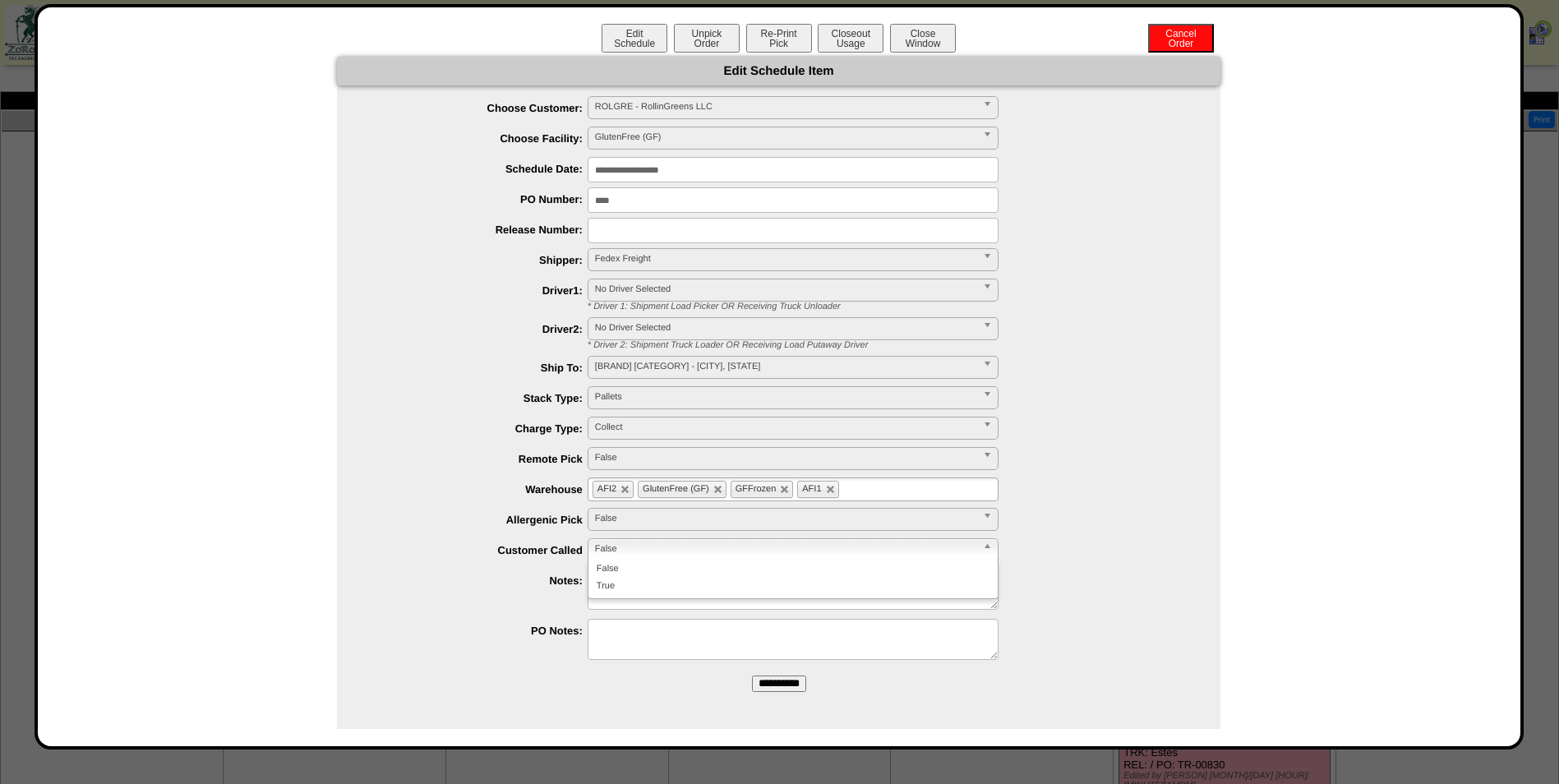 click on "**********" at bounding box center (778, 380) 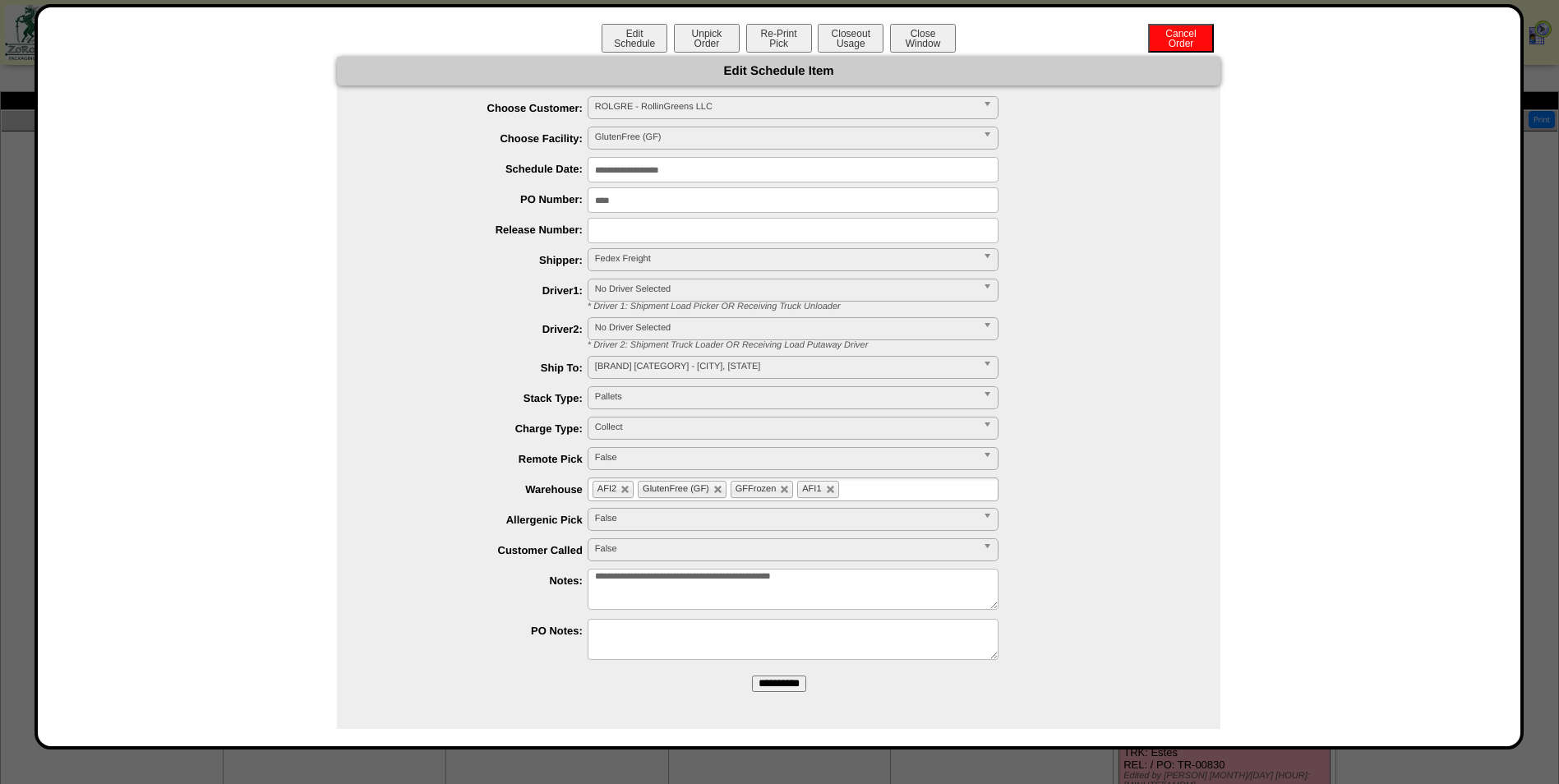 click on "**********" at bounding box center (793, 589) 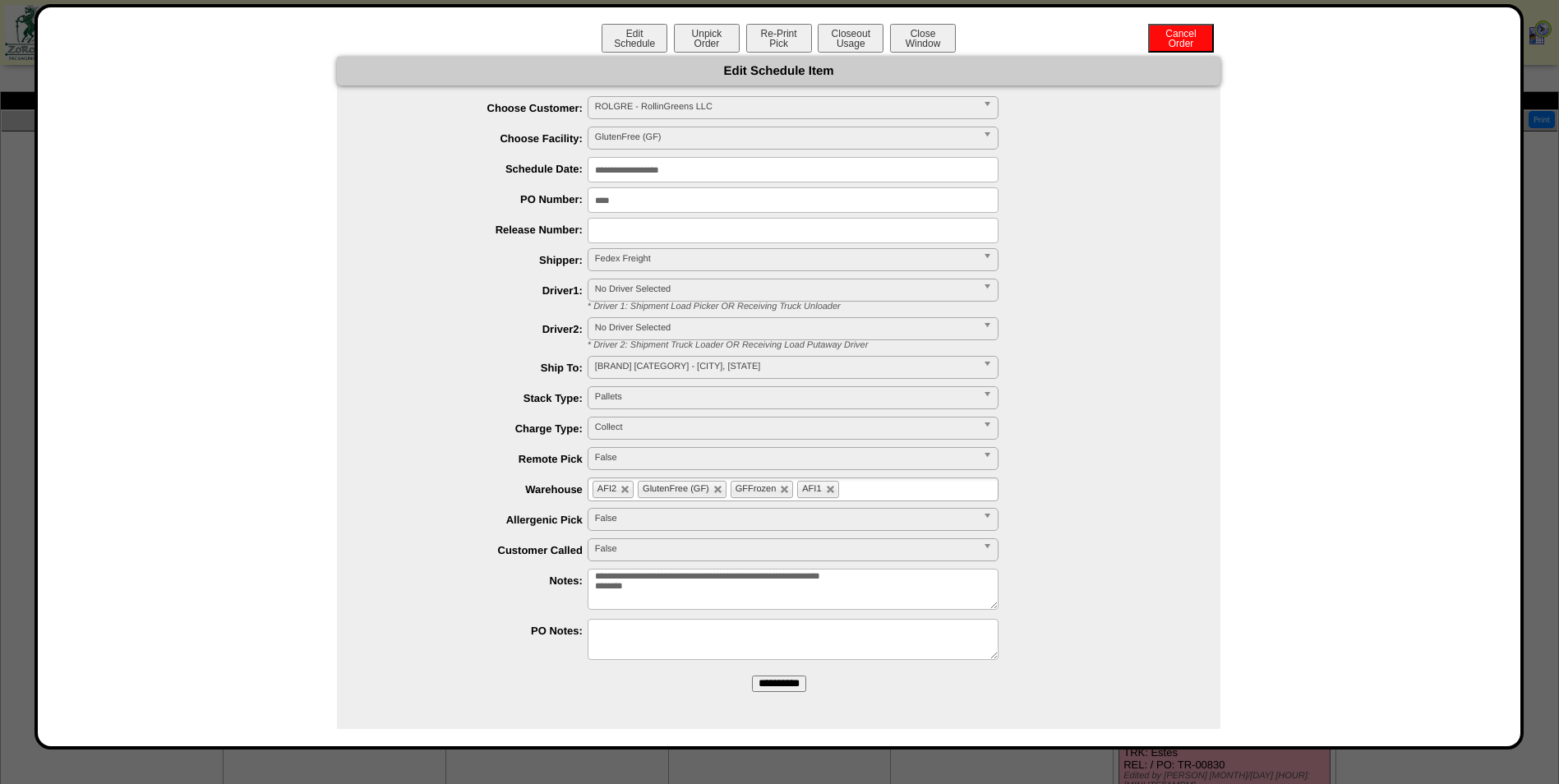 type on "**********" 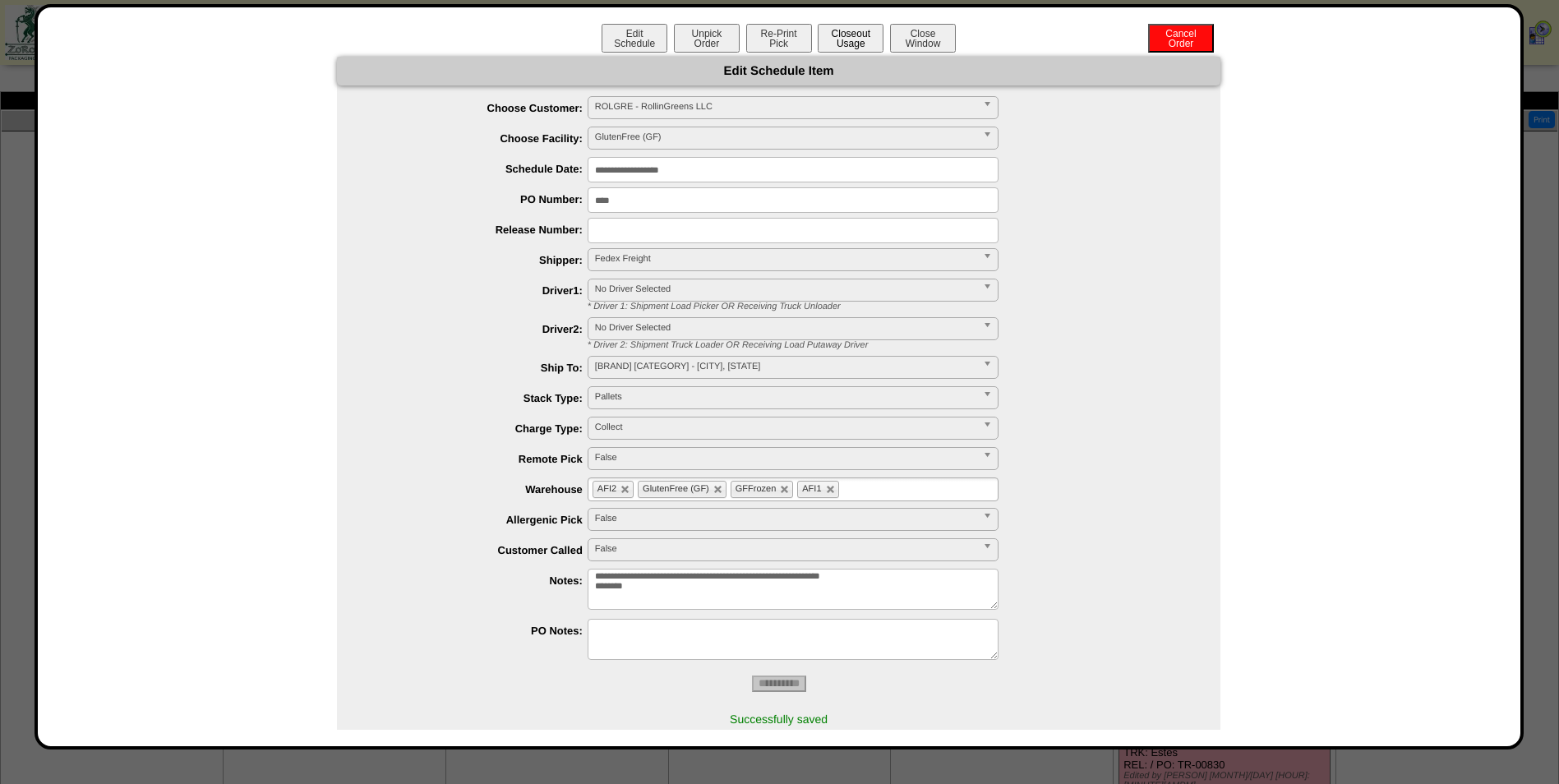 click on "Closeout Usage" at bounding box center (851, 38) 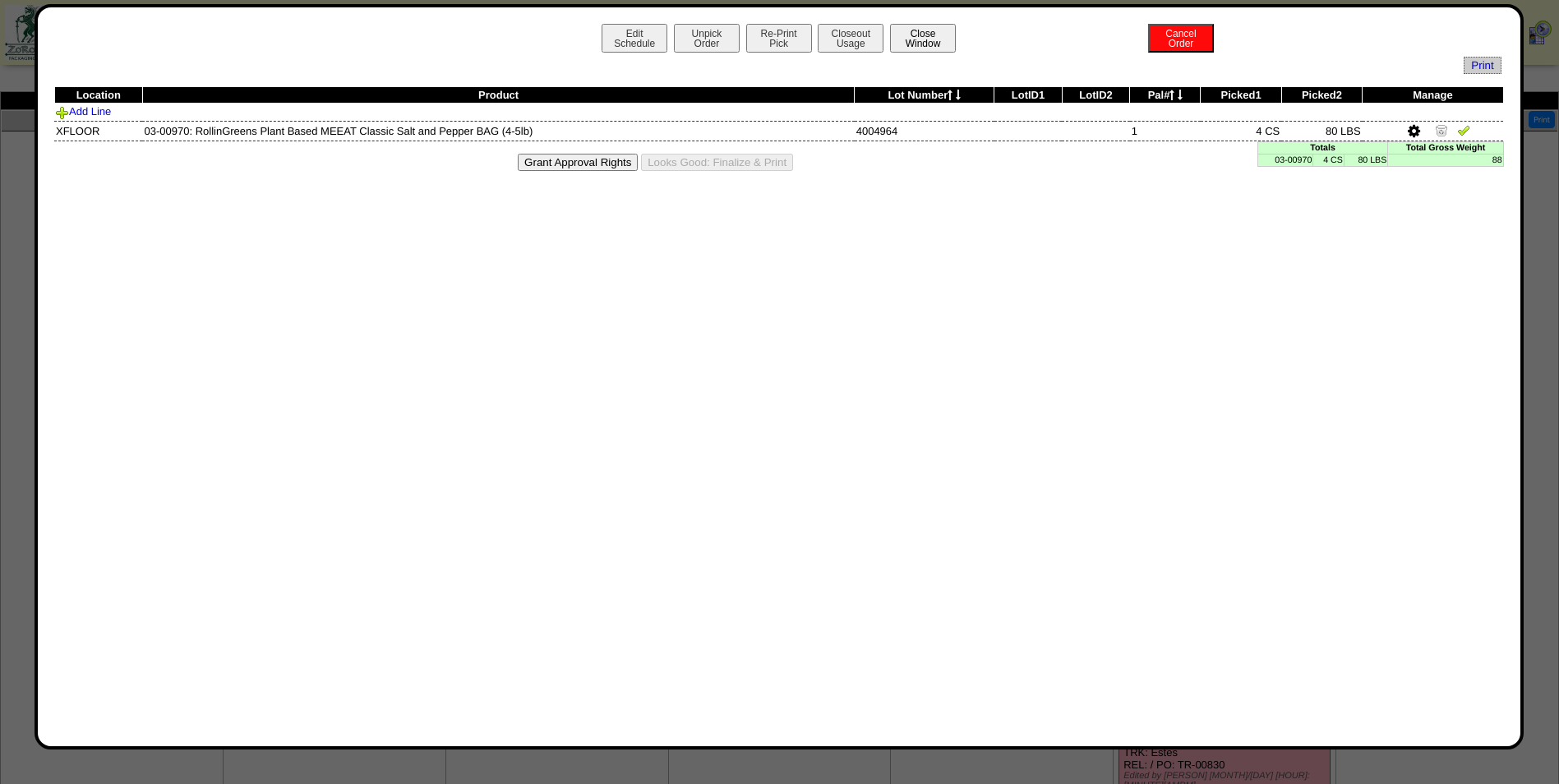 click on "Close Window" at bounding box center [923, 38] 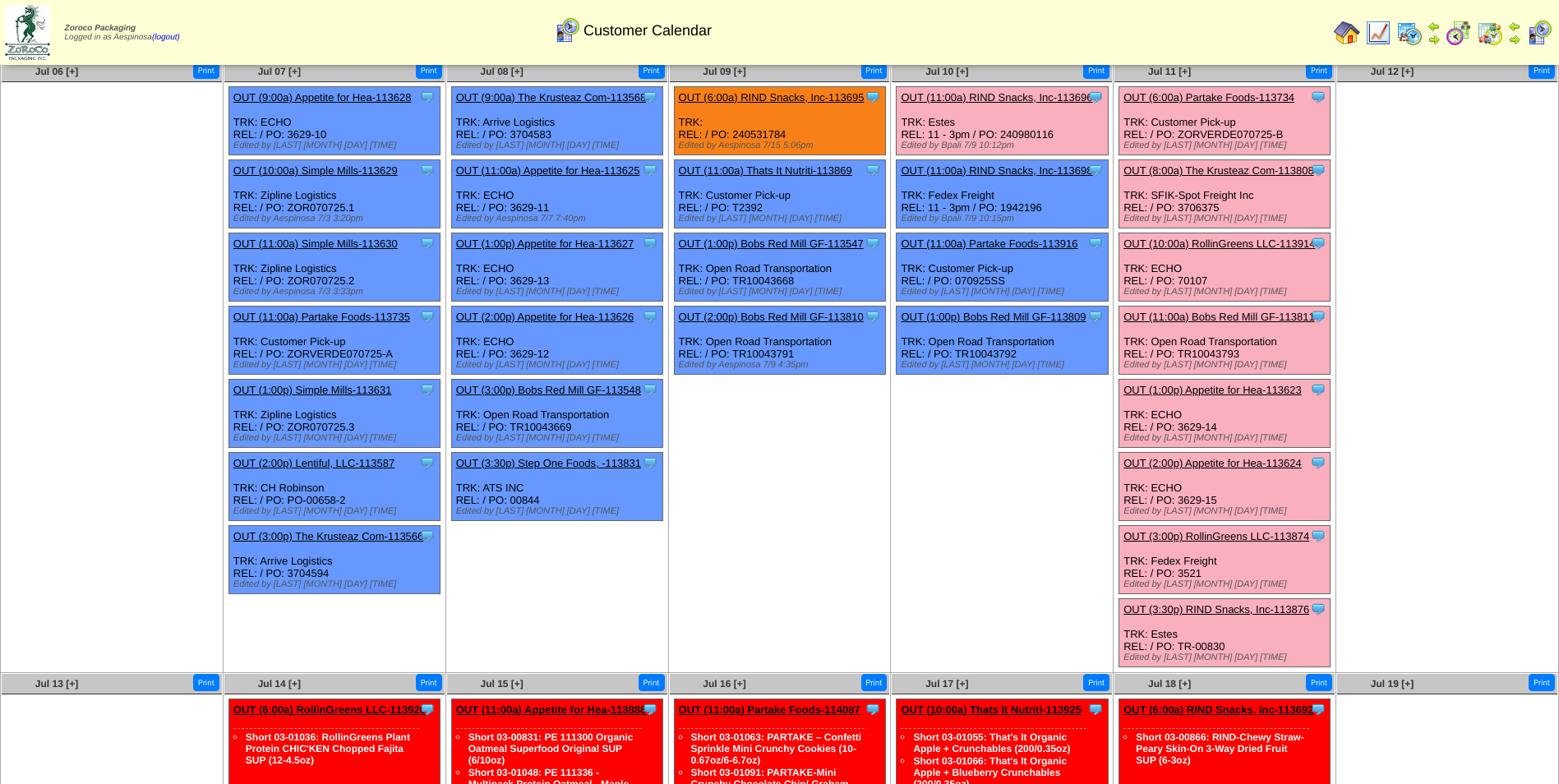 scroll, scrollTop: 0, scrollLeft: 0, axis: both 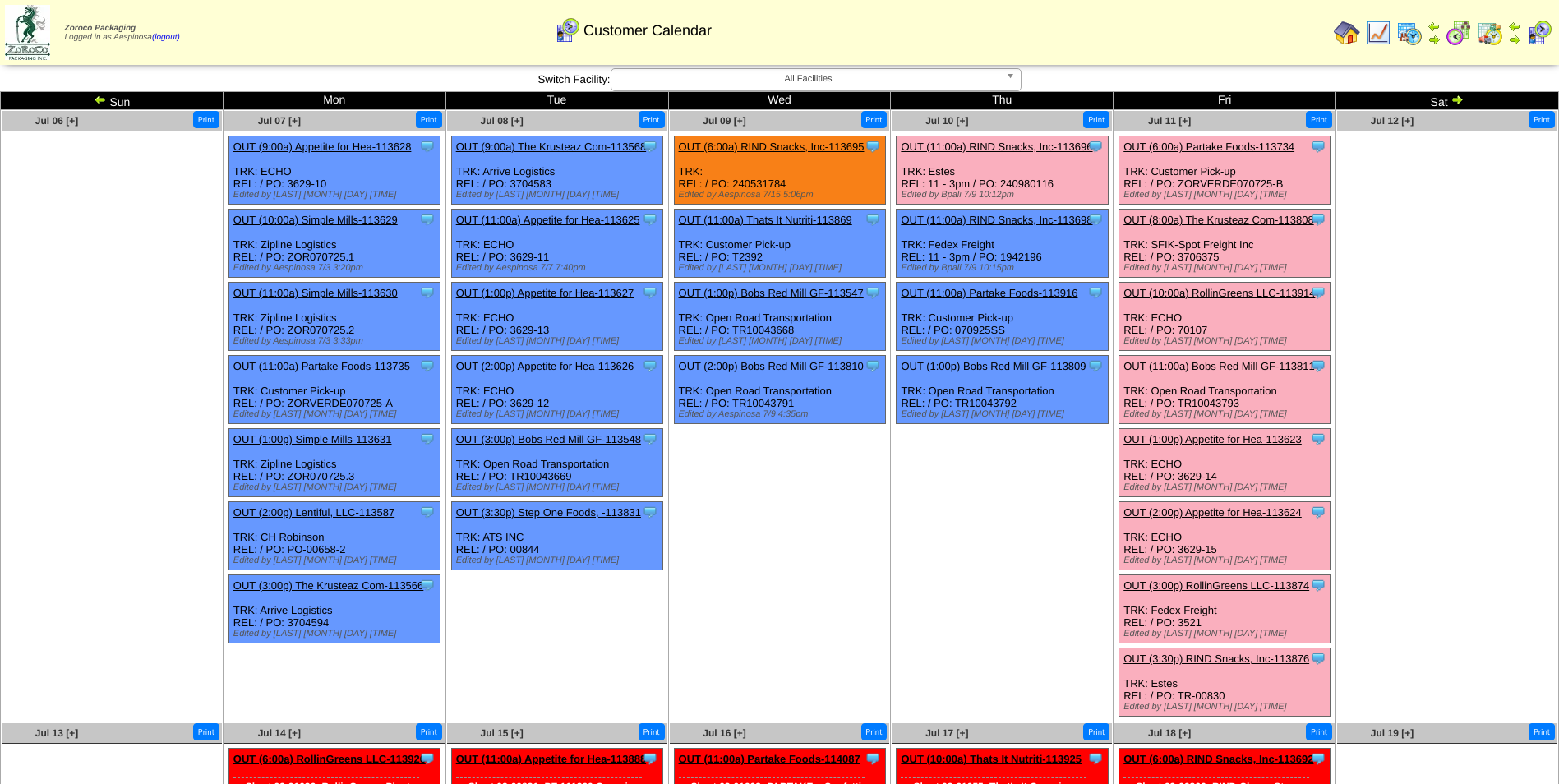 click on "OUT
(6:00a)
Partake Foods-113734" at bounding box center (1209, 146) 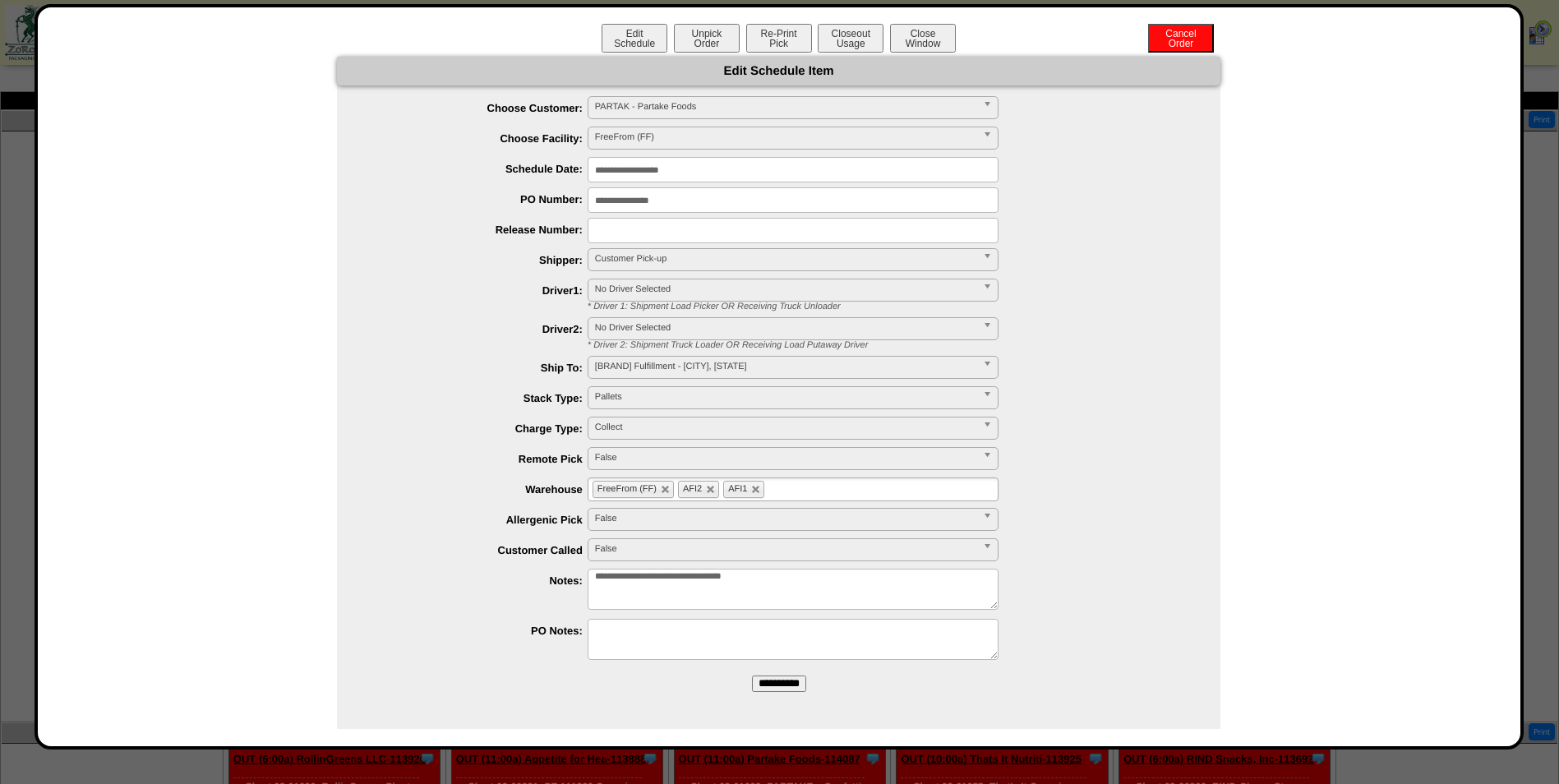 click on "**********" at bounding box center (793, 169) 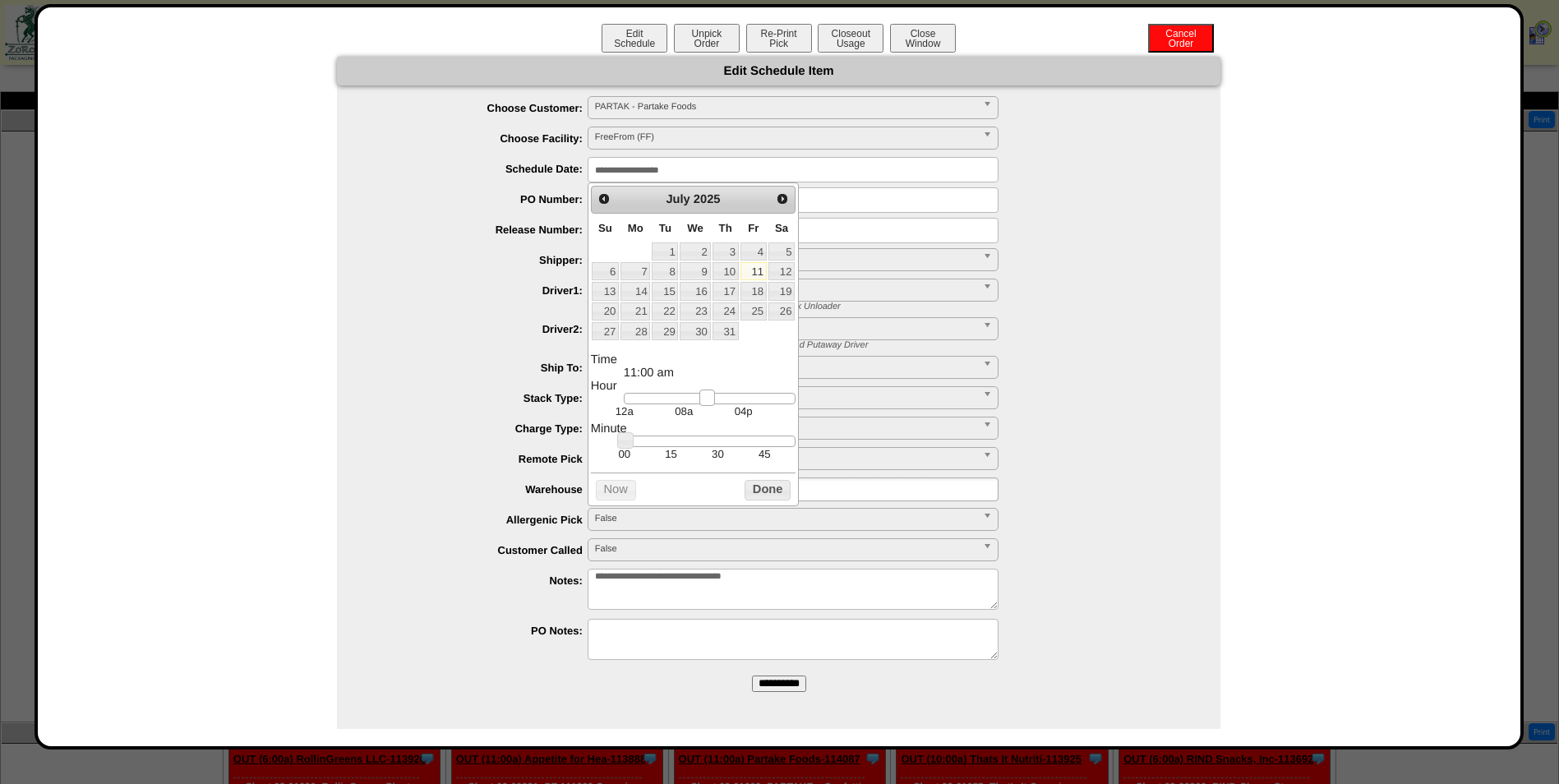 drag, startPoint x: 676, startPoint y: 407, endPoint x: 705, endPoint y: 411, distance: 29.27456 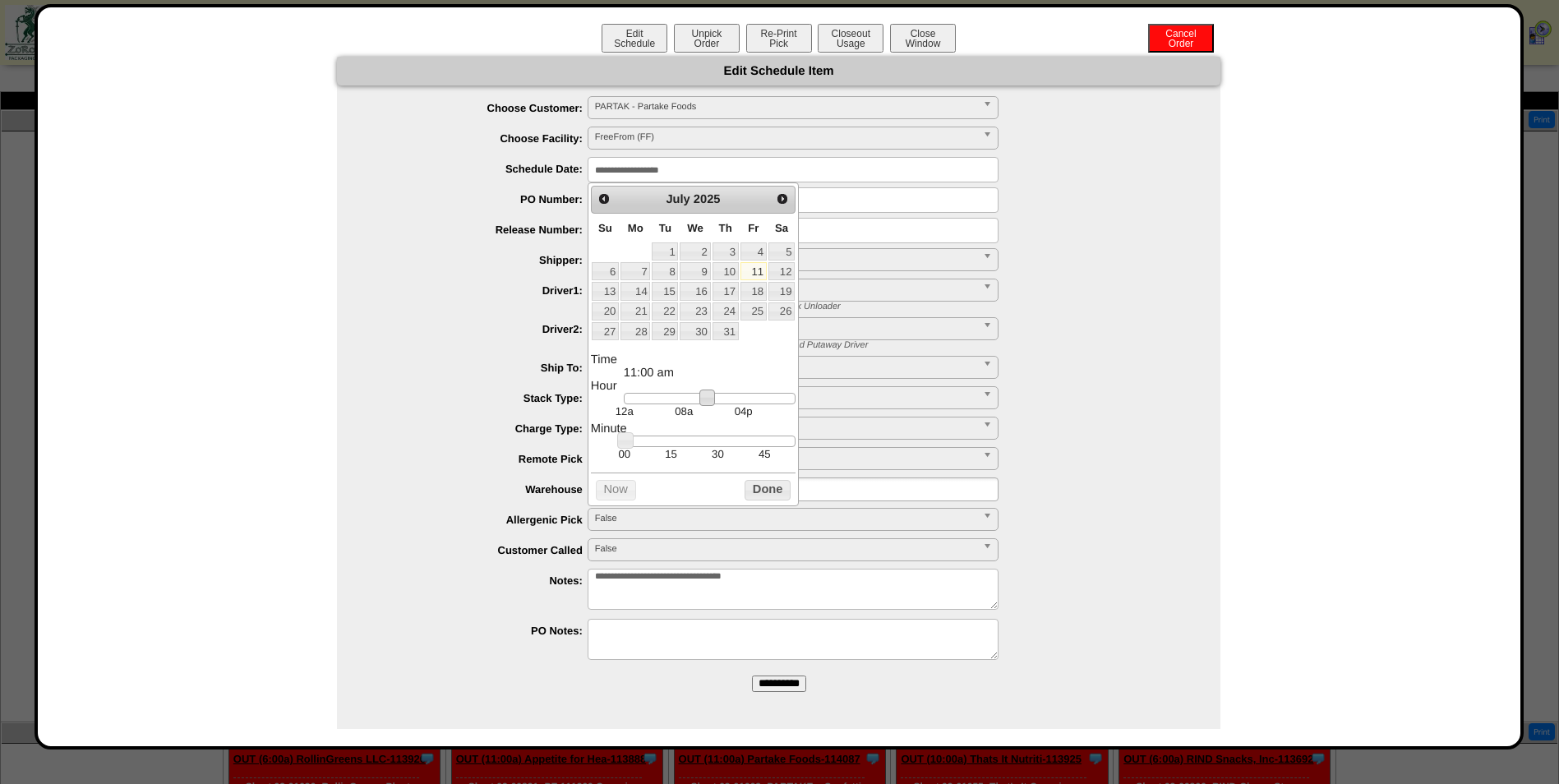 type on "**********" 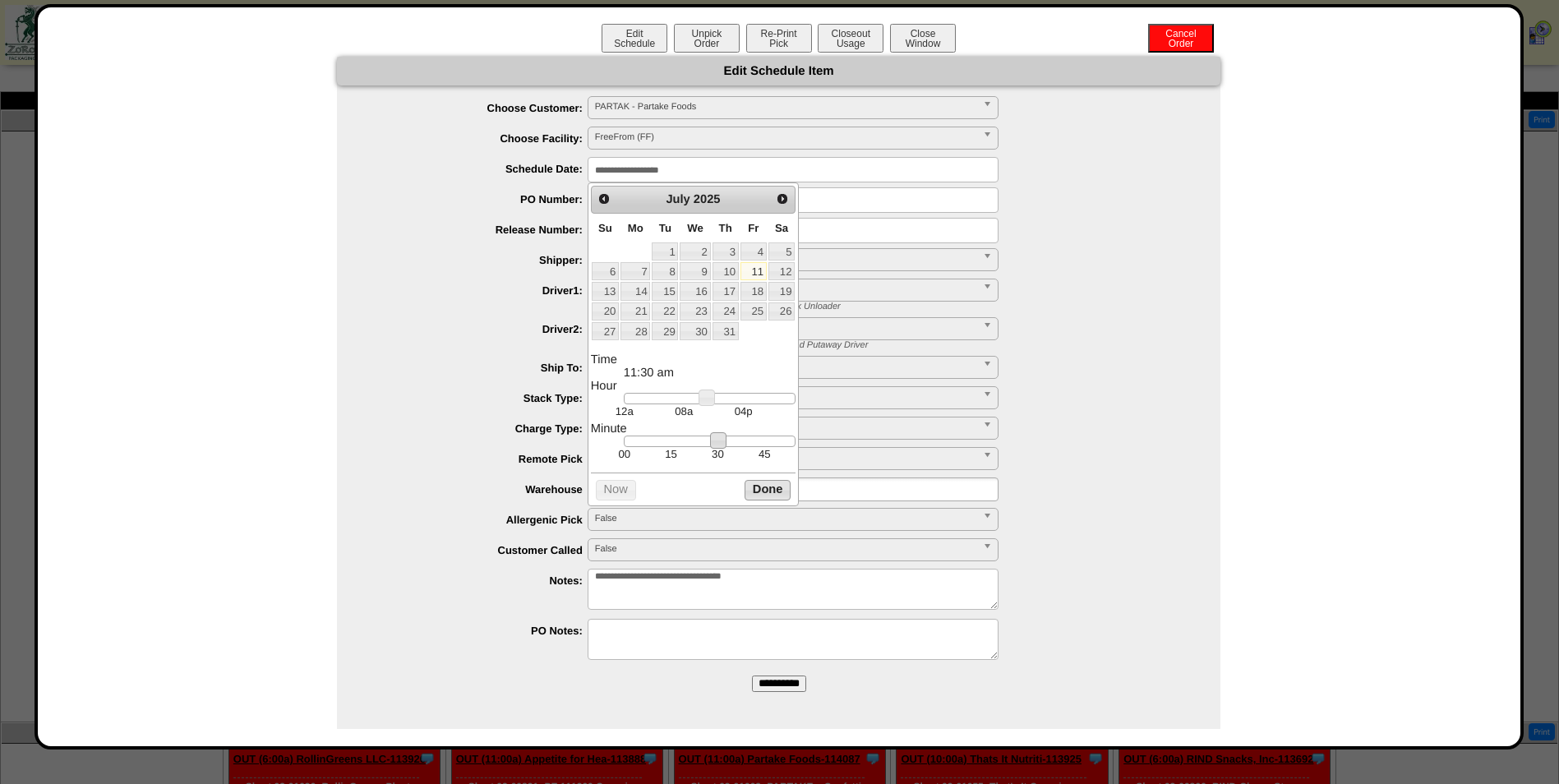 click on "Done" at bounding box center [768, 490] 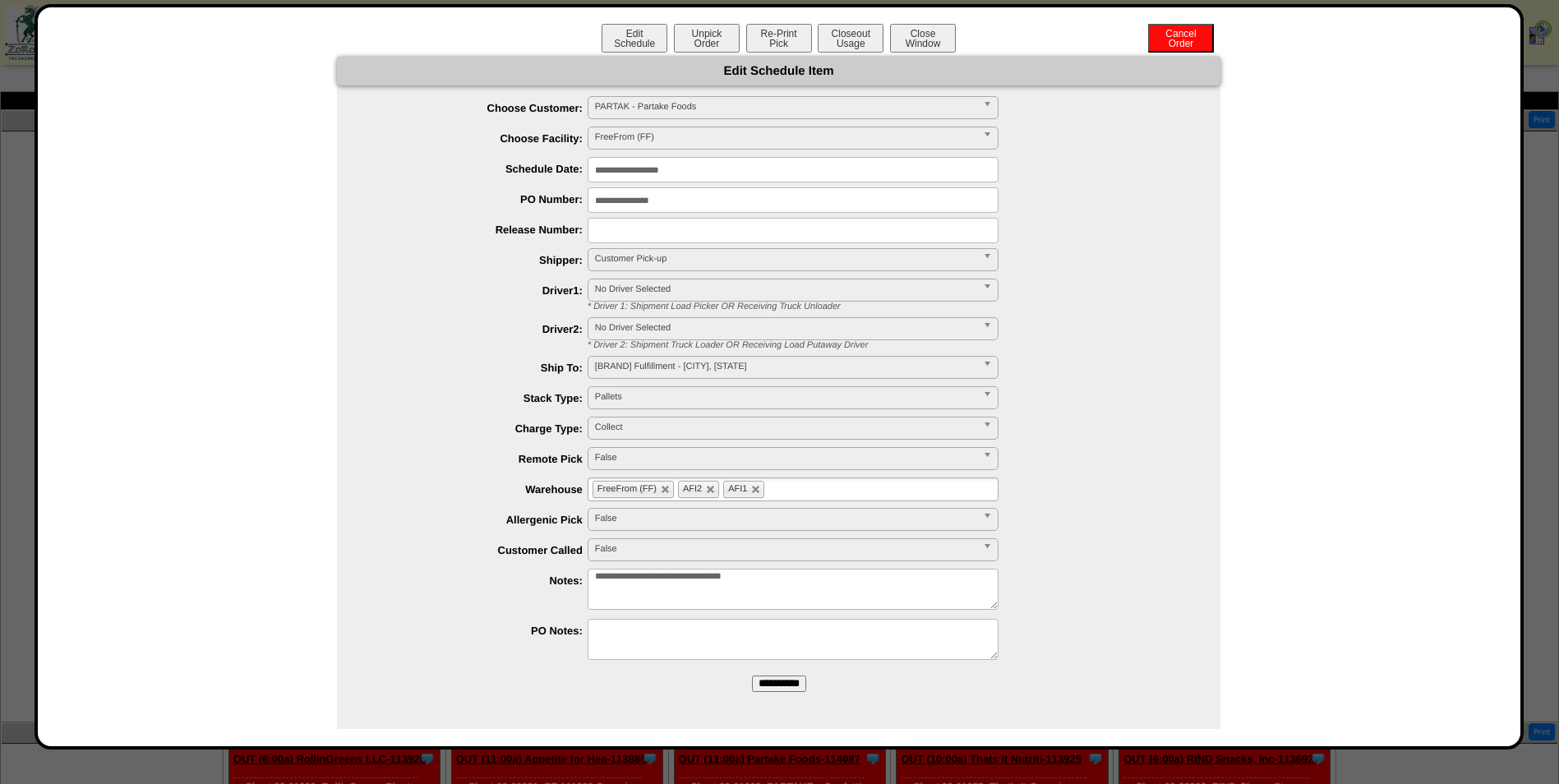 drag, startPoint x: 784, startPoint y: 686, endPoint x: 870, endPoint y: 99, distance: 593.2664 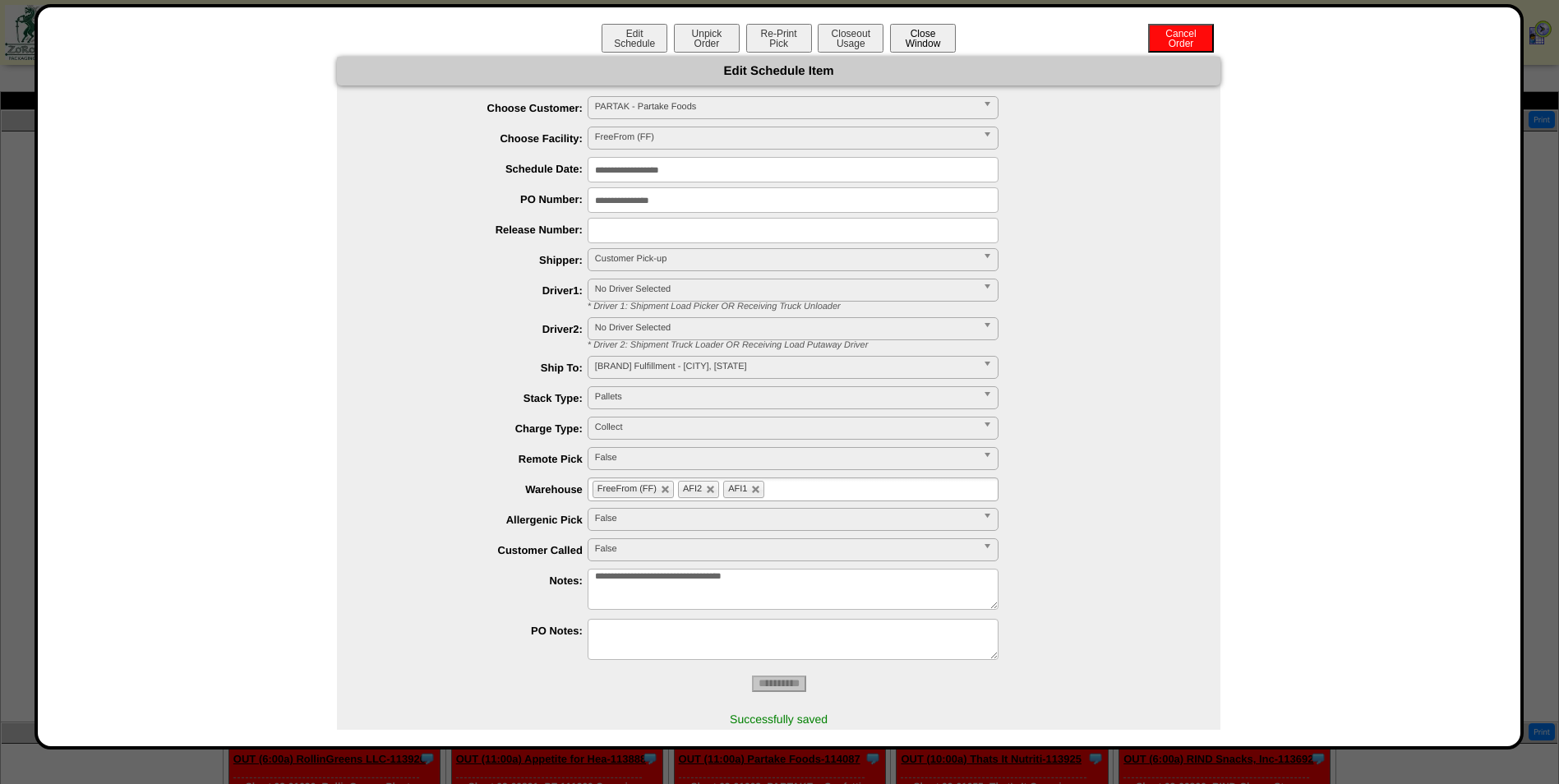 click on "Close Window" at bounding box center (923, 38) 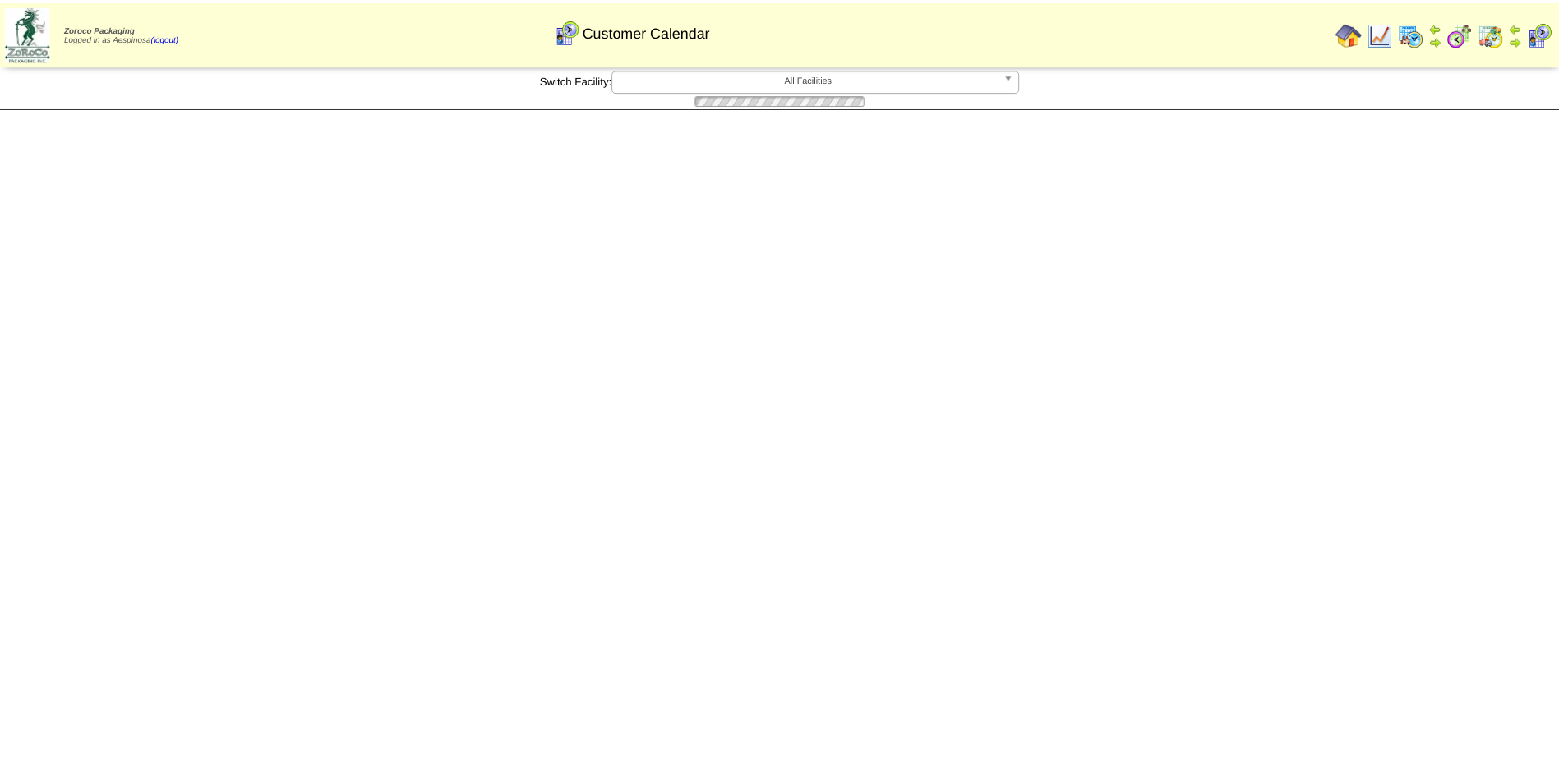 scroll, scrollTop: 0, scrollLeft: 0, axis: both 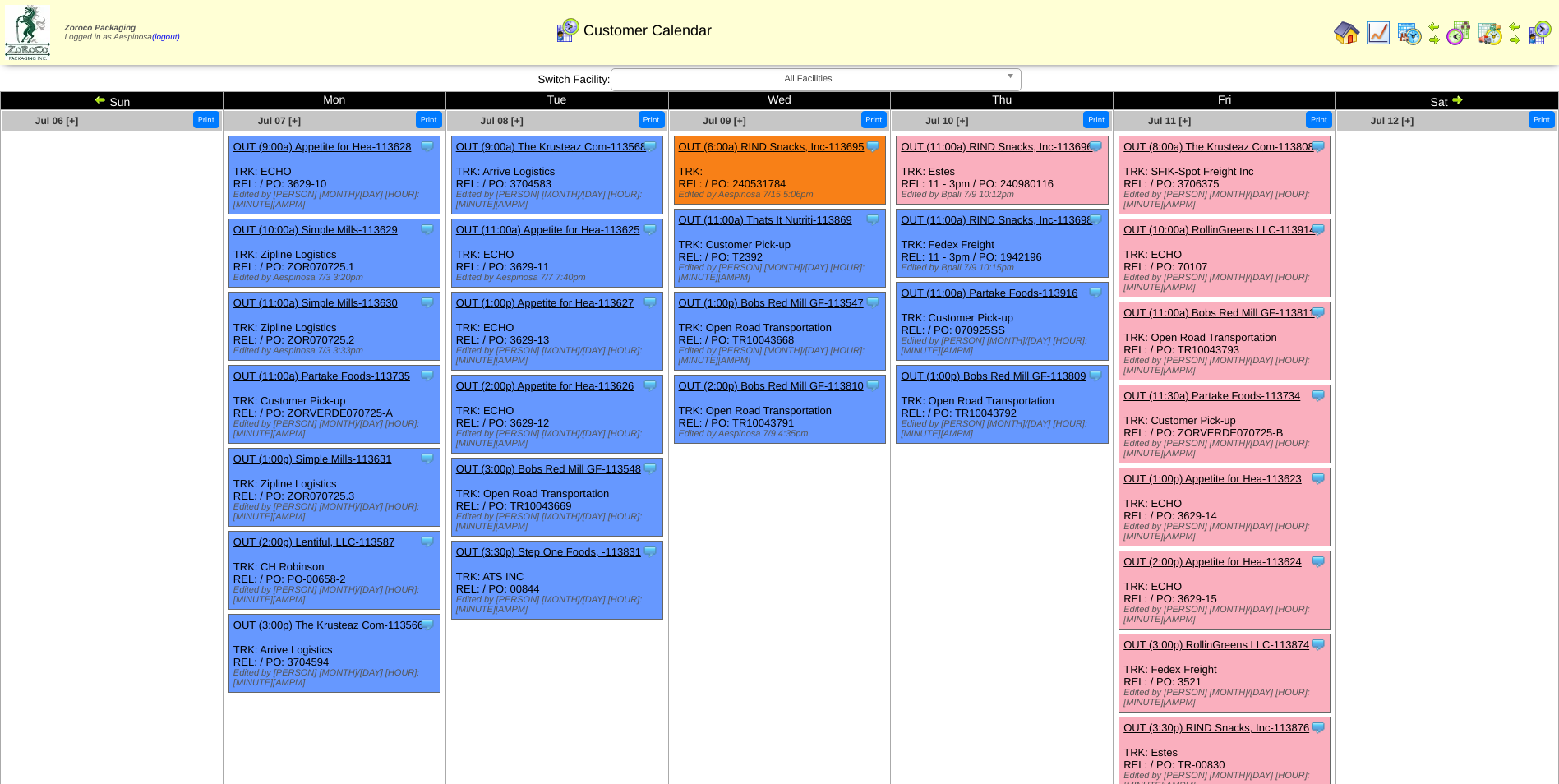click on "OUT
(8:00a)
The Krusteaz Com-113808" at bounding box center (1218, 146) 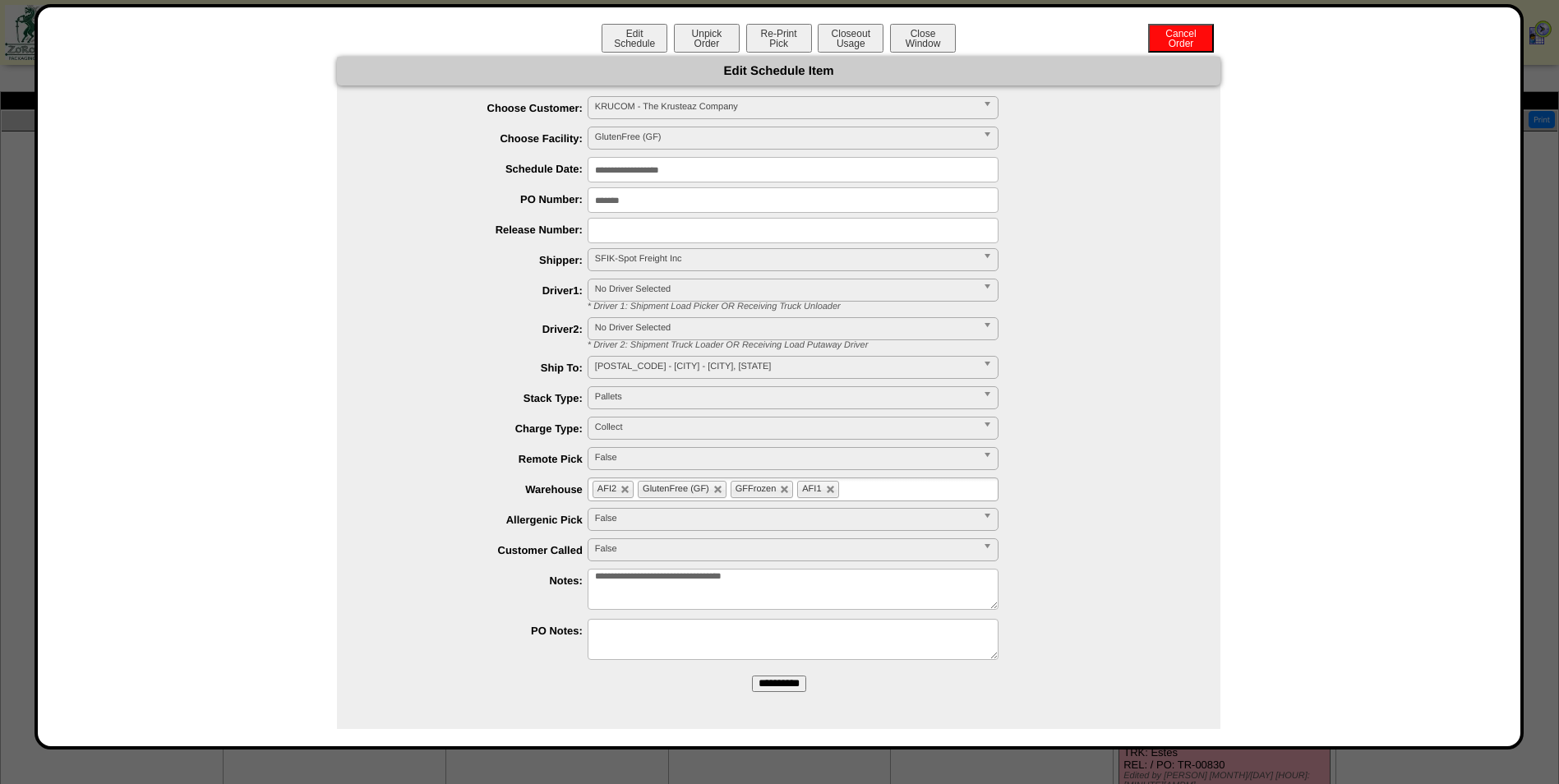 click on "**********" at bounding box center (793, 169) 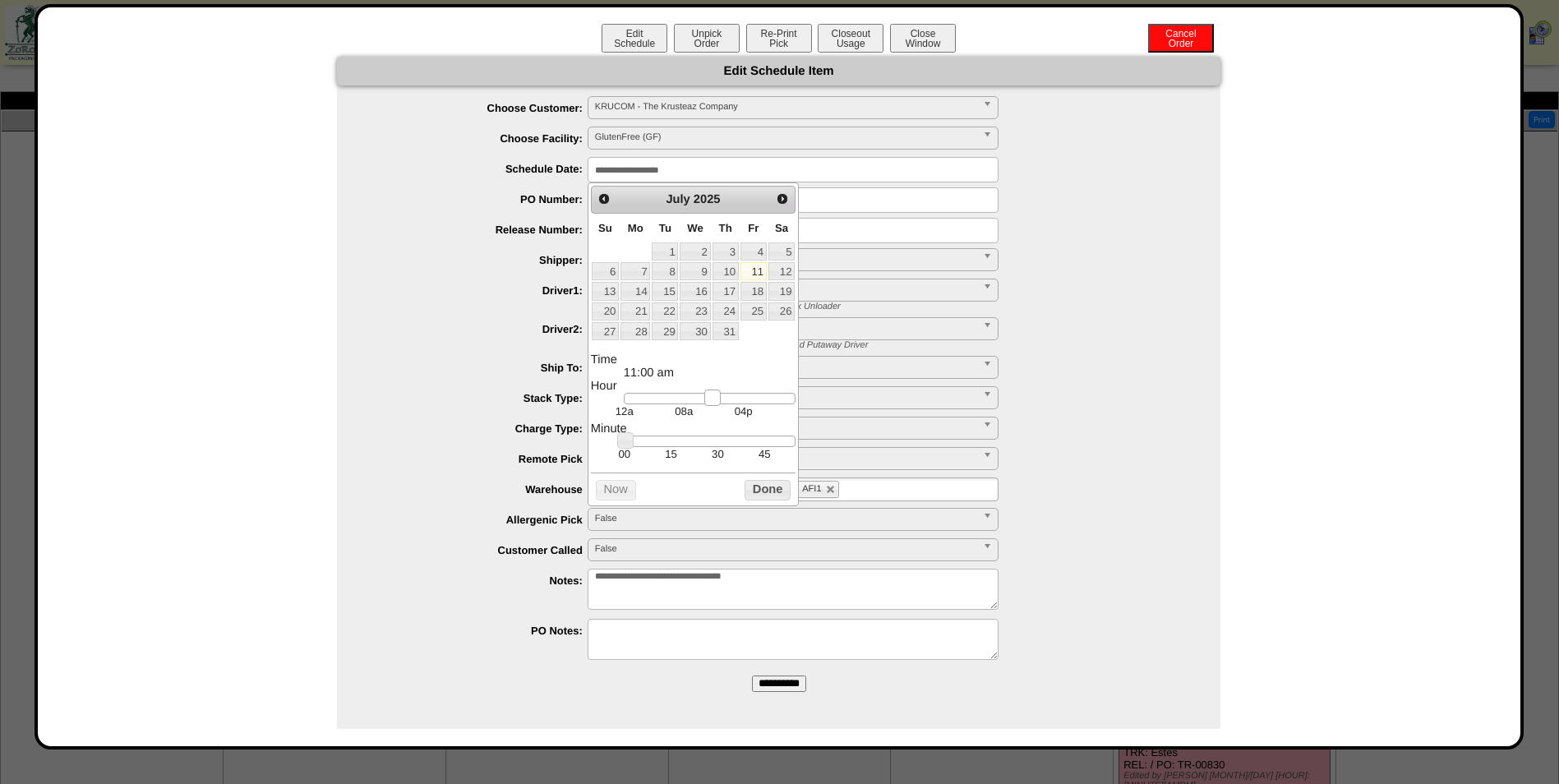 click at bounding box center [709, 399] 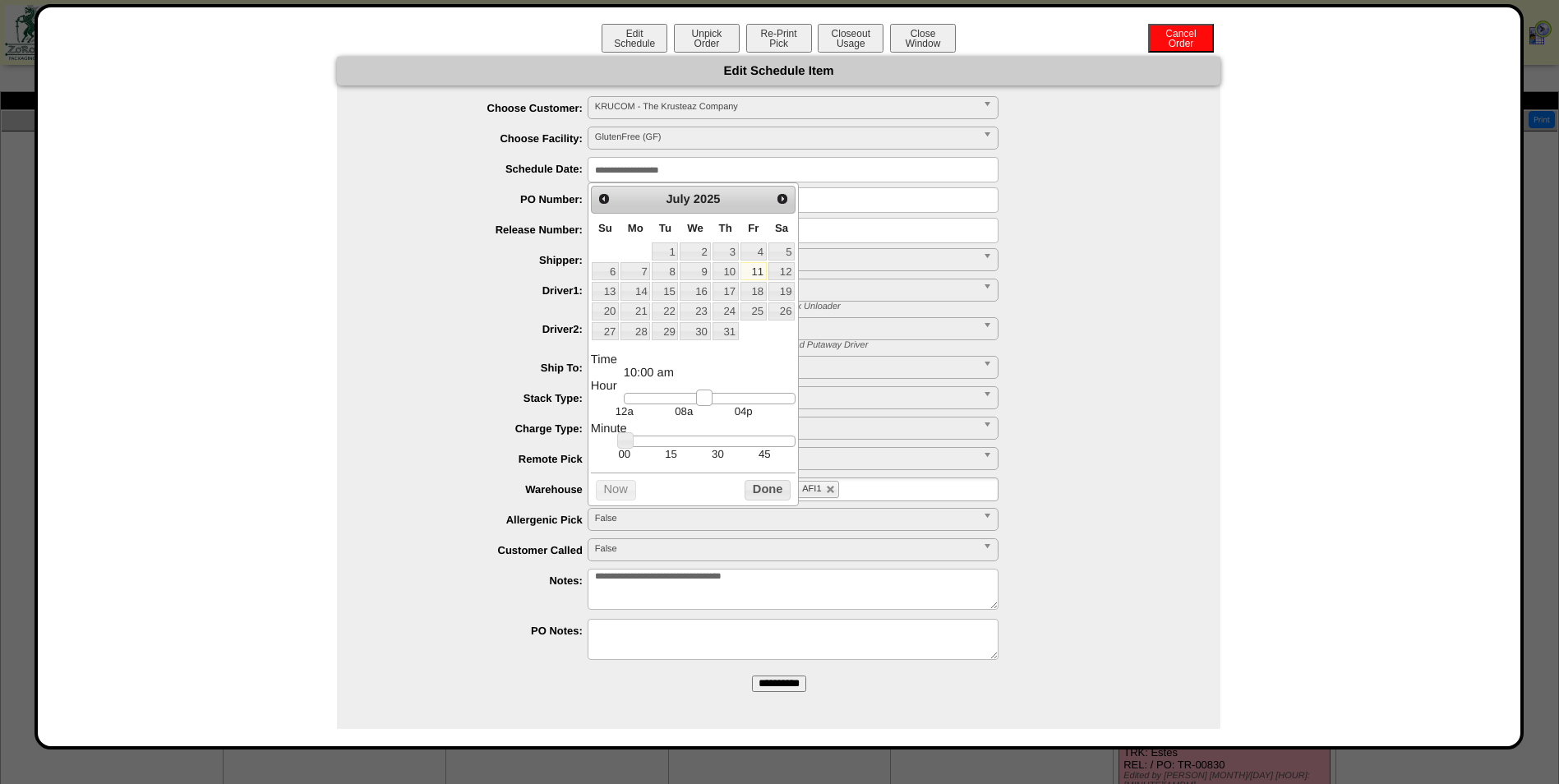 drag, startPoint x: 712, startPoint y: 404, endPoint x: 702, endPoint y: 408, distance: 11 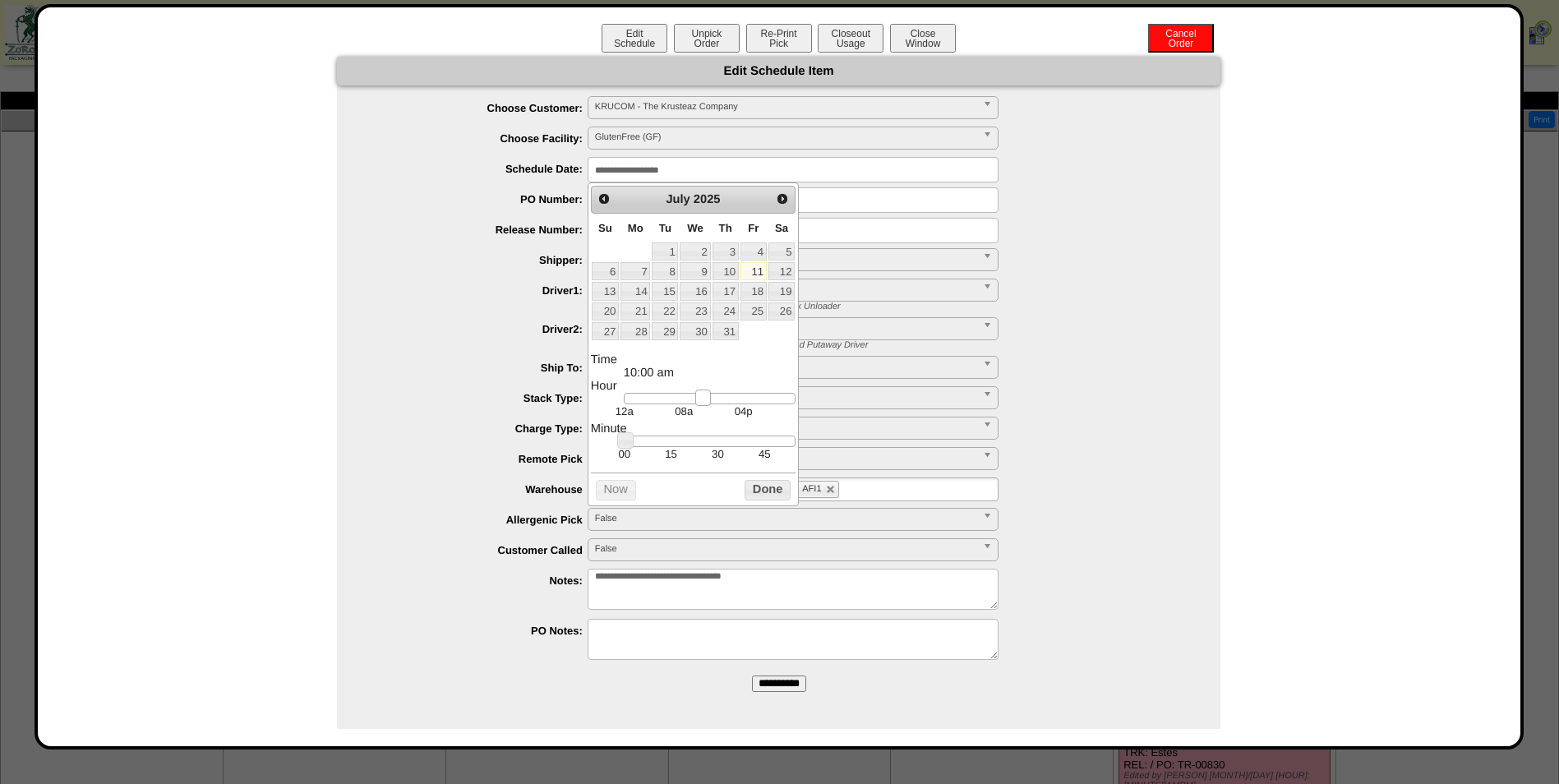 type on "**********" 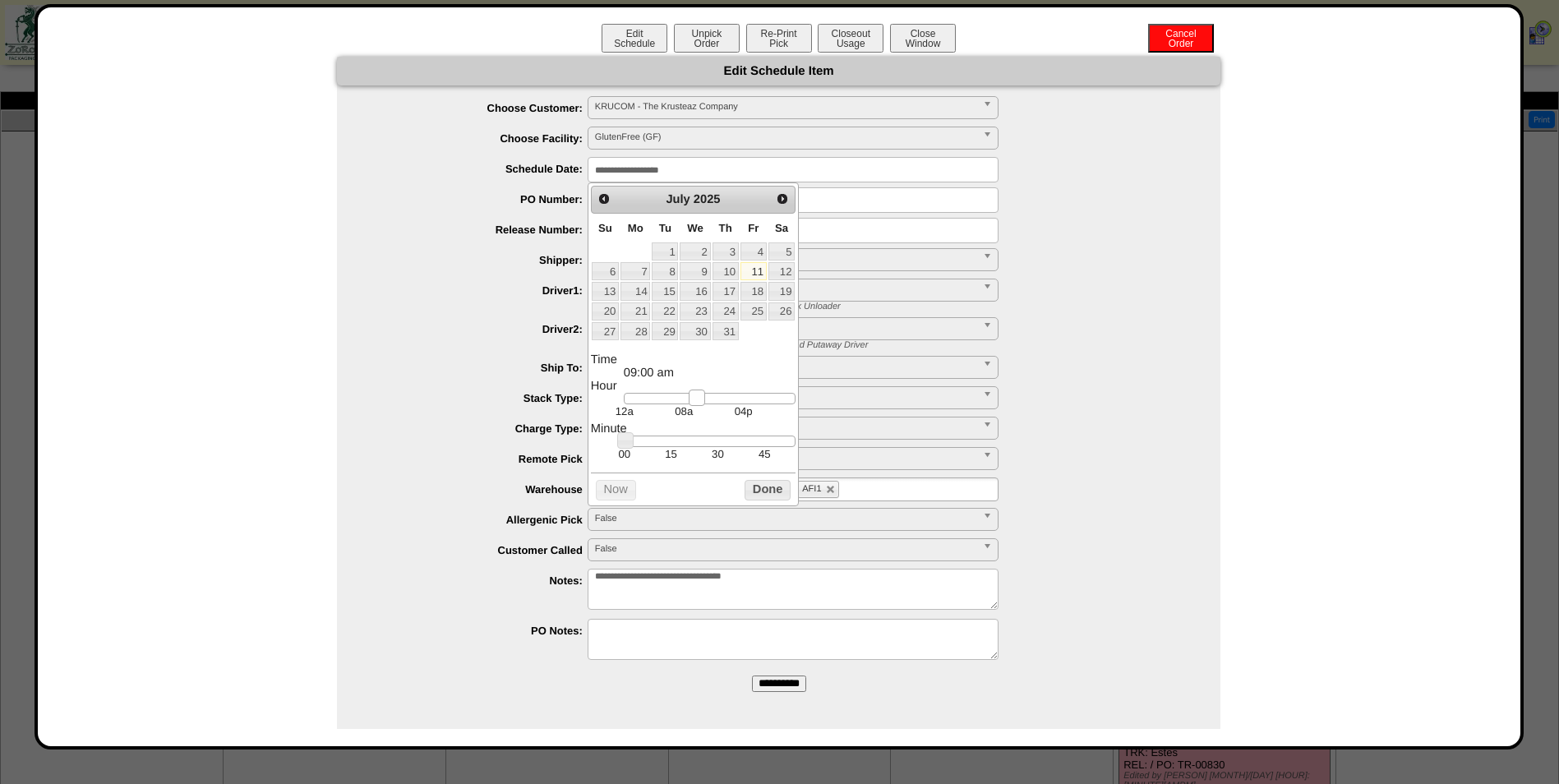 click at bounding box center [697, 398] 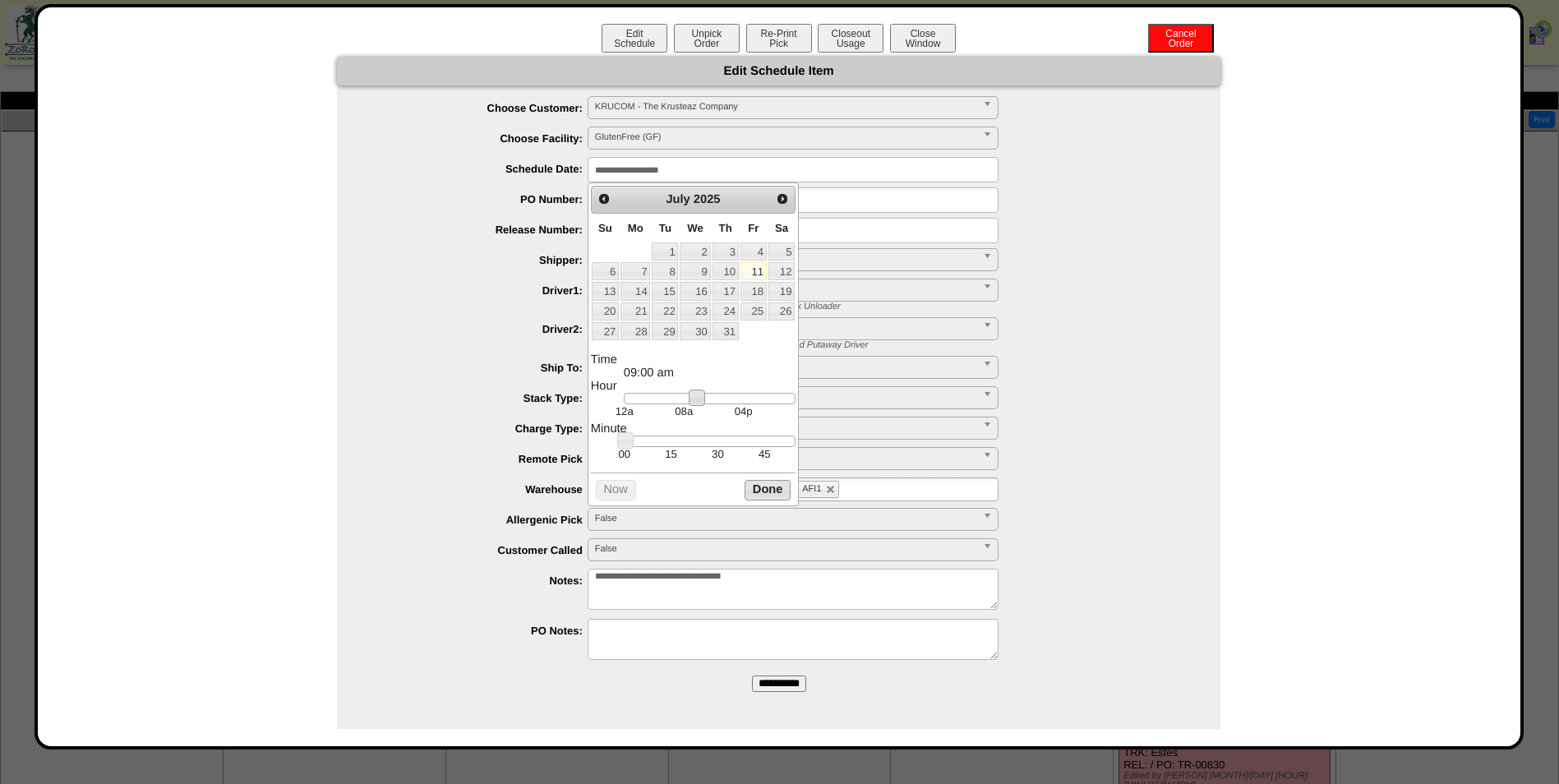 click on "Done" at bounding box center (768, 490) 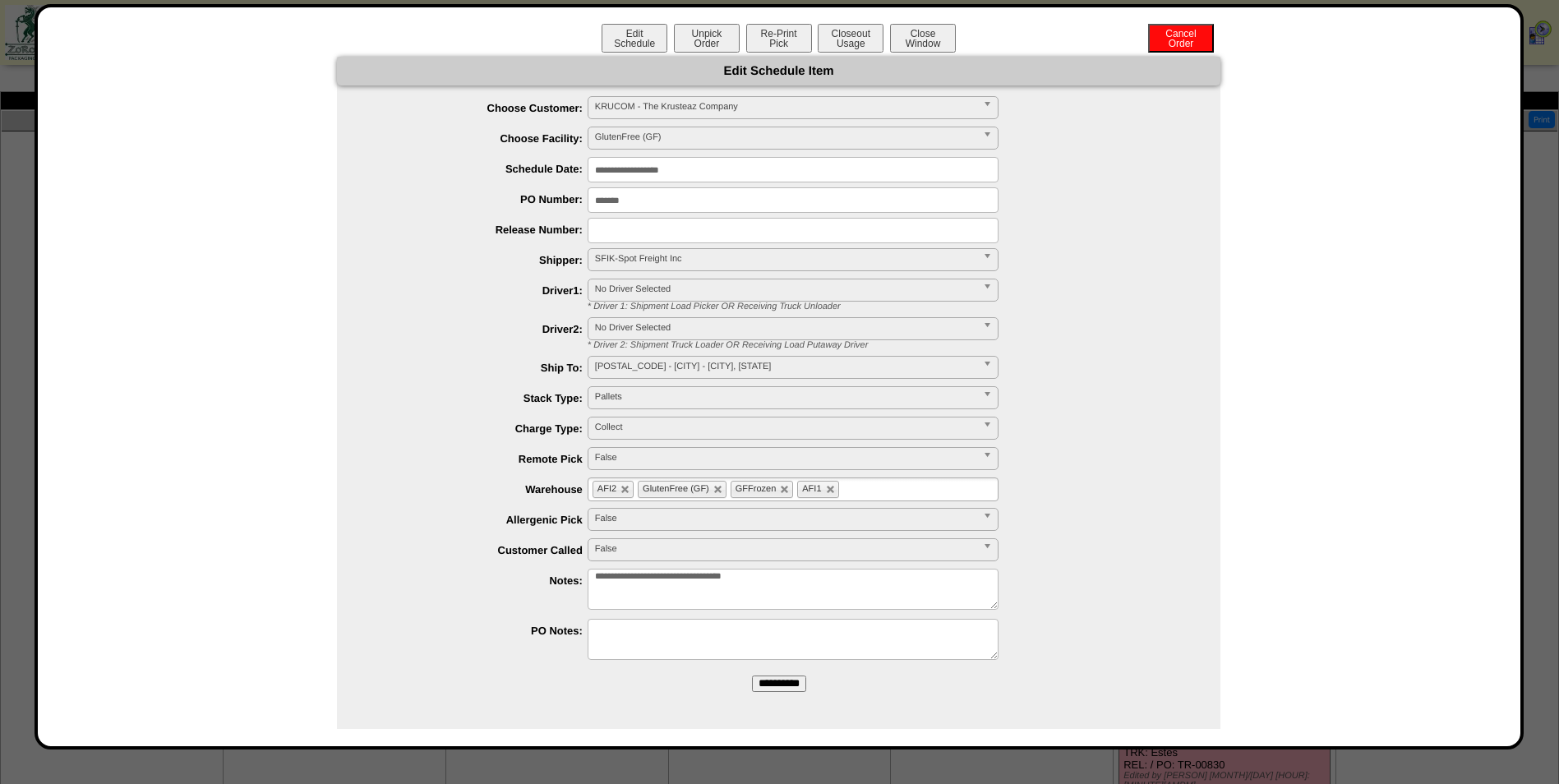 click on "**********" at bounding box center (779, 684) 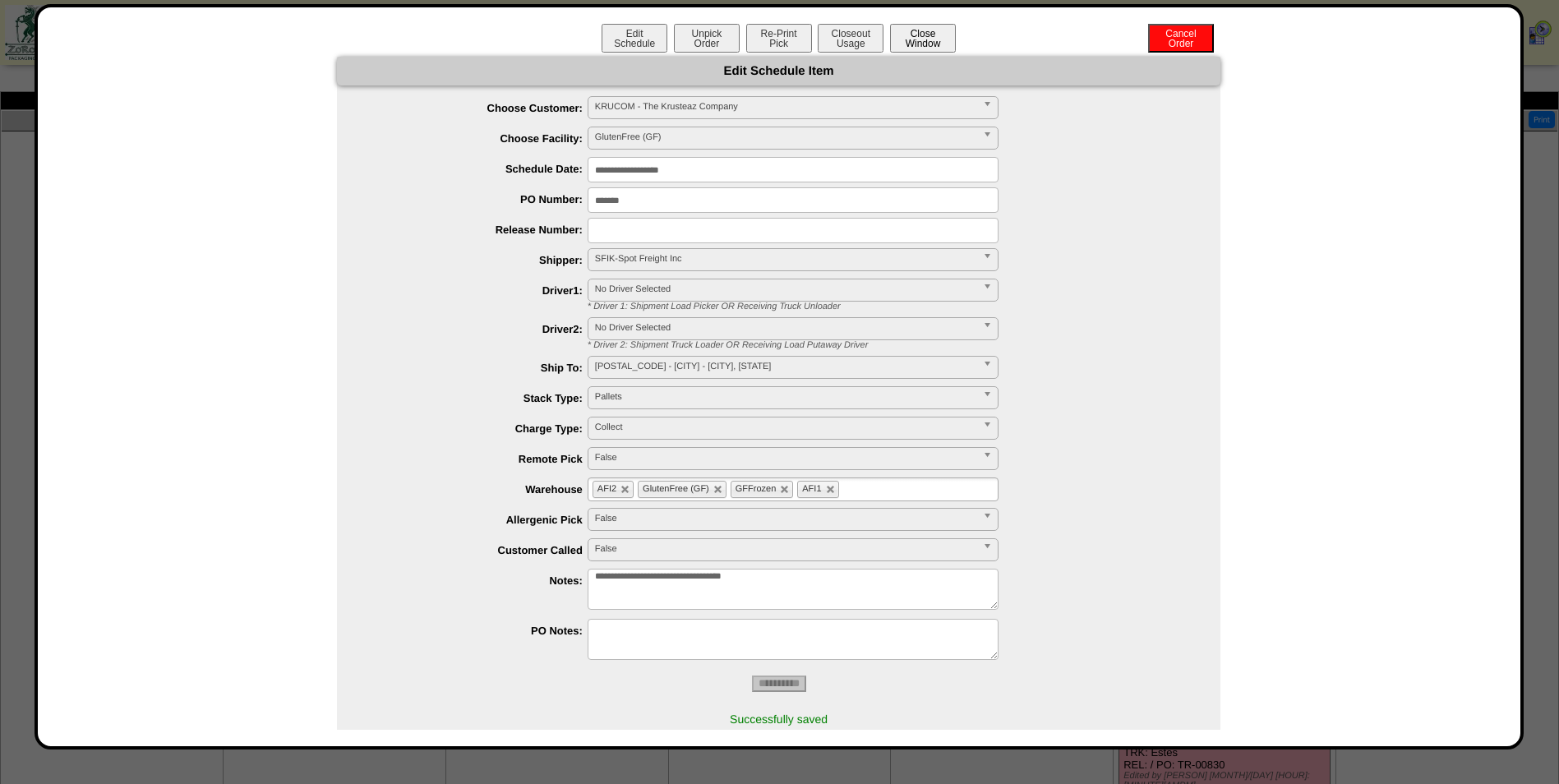 click on "Close Window" at bounding box center (923, 38) 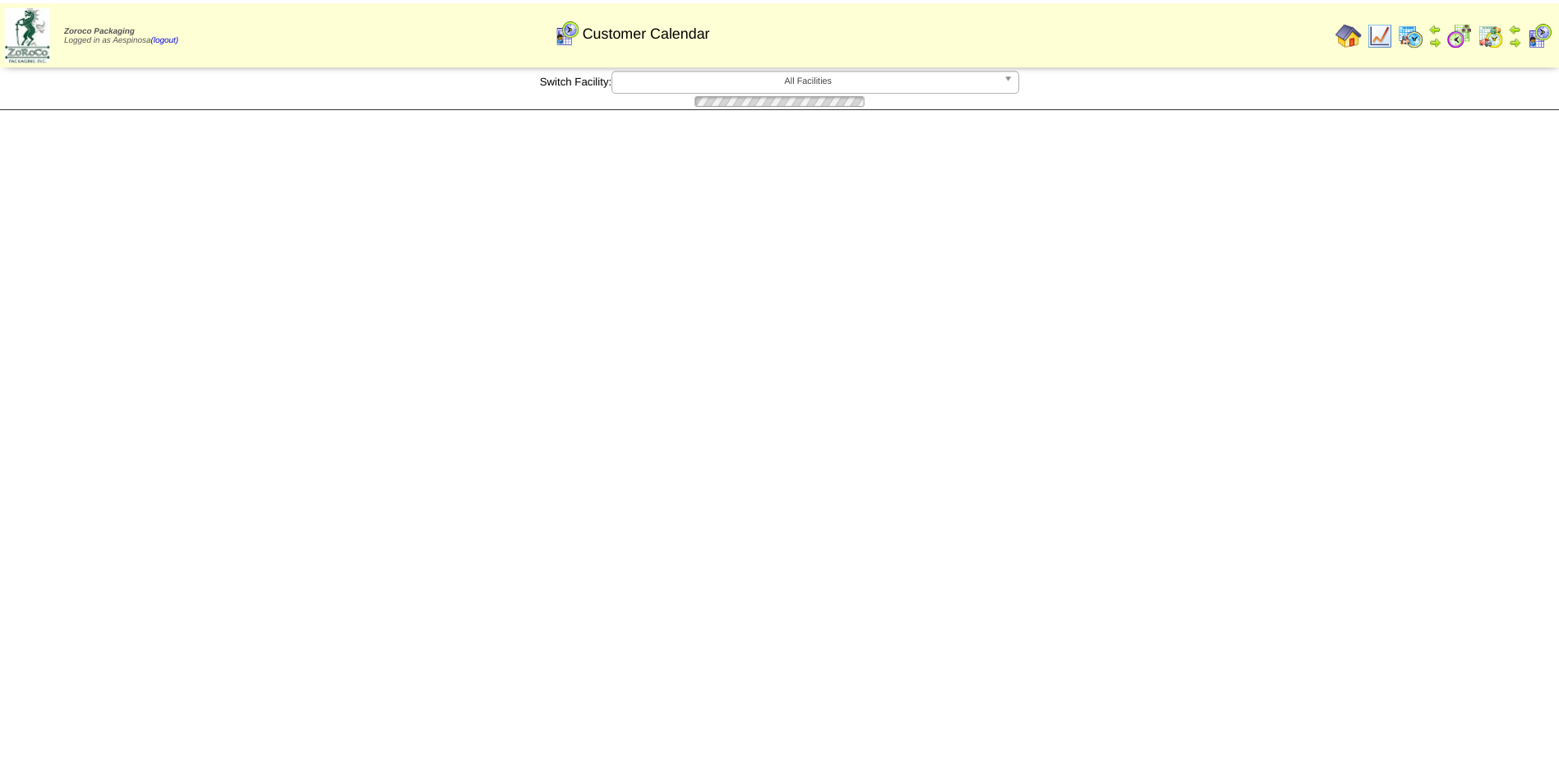scroll, scrollTop: 0, scrollLeft: 0, axis: both 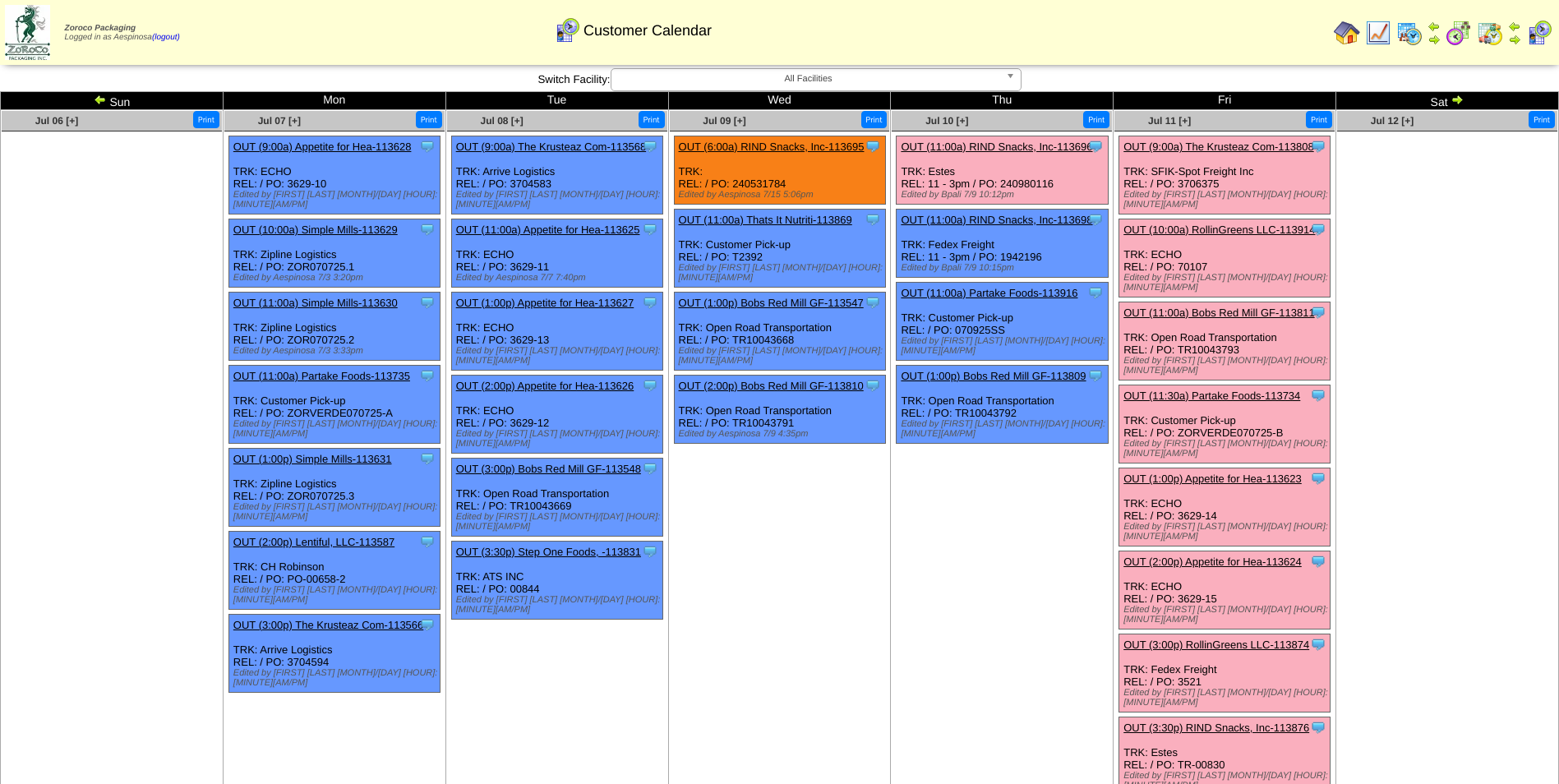 drag, startPoint x: 1063, startPoint y: 182, endPoint x: 1001, endPoint y: 186, distance: 62.1289 